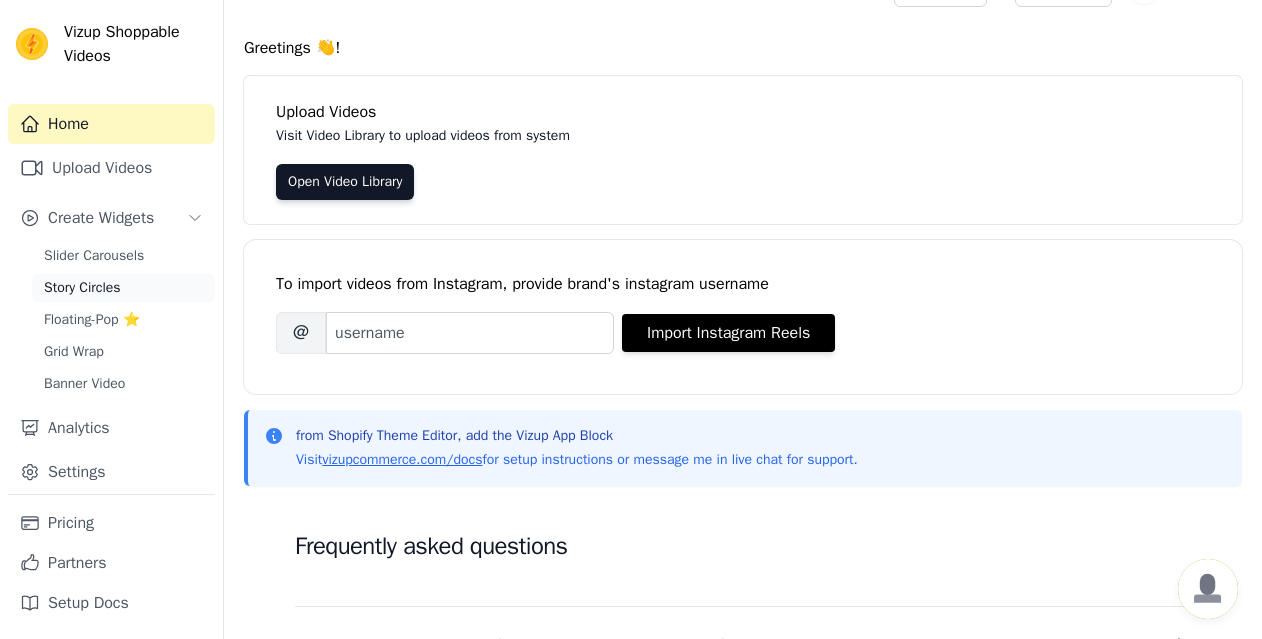 scroll, scrollTop: 0, scrollLeft: 0, axis: both 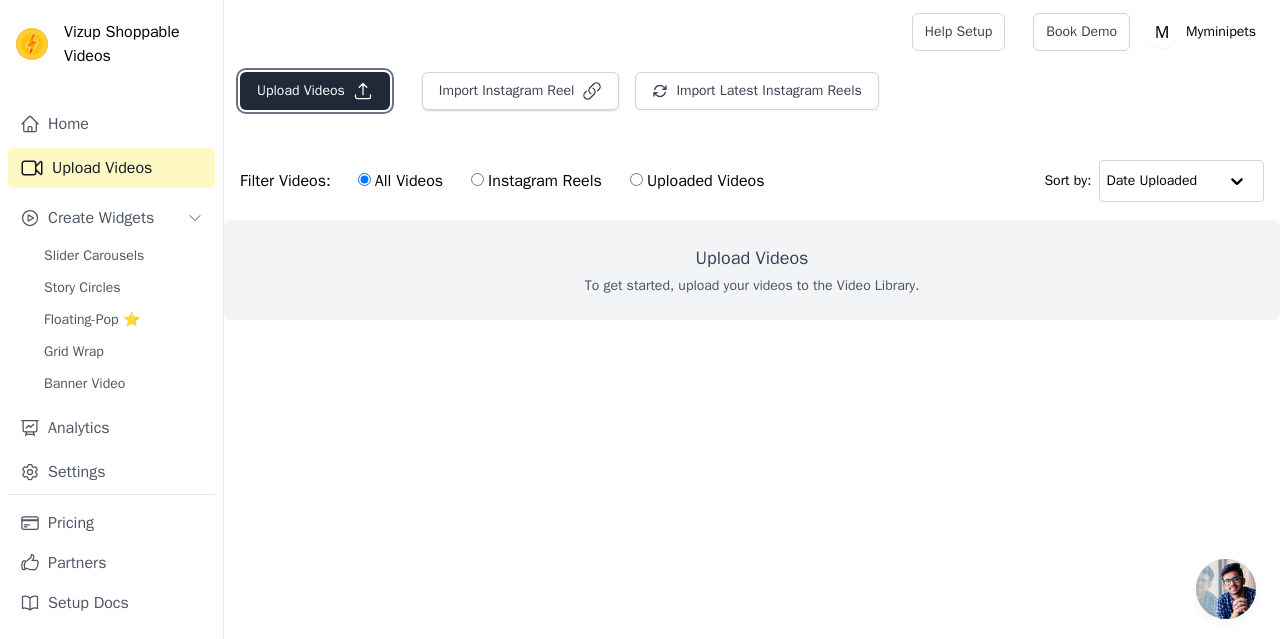 click on "Upload Videos" at bounding box center (315, 91) 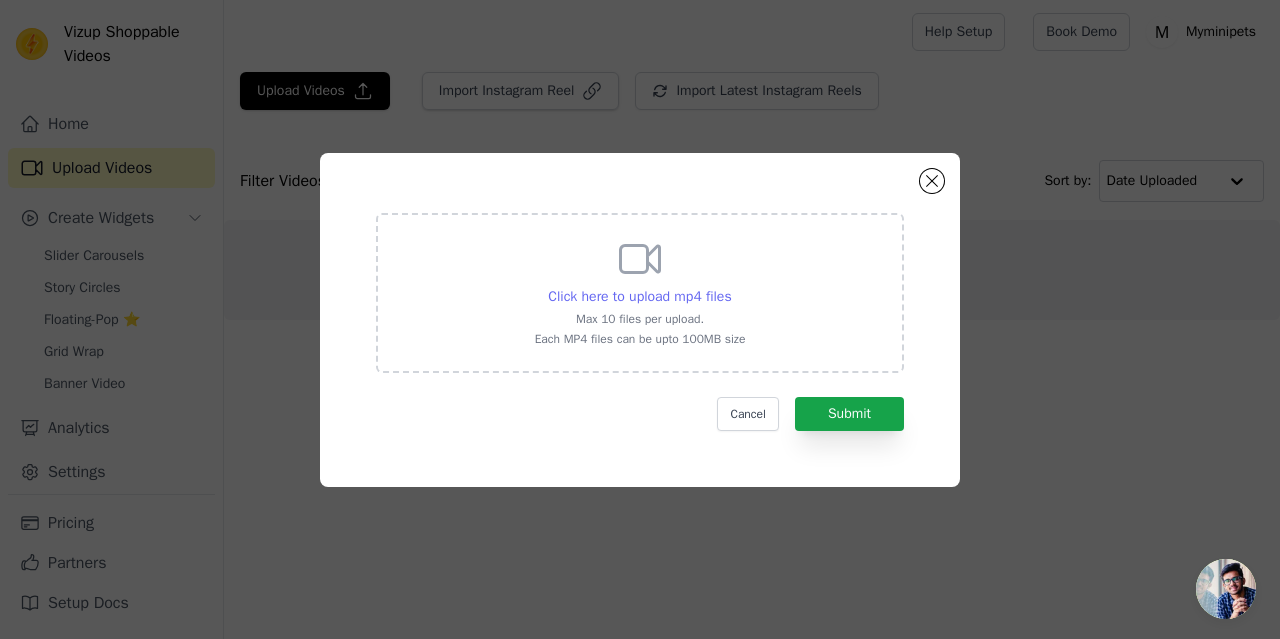 click on "Click here to upload mp4 files" at bounding box center [639, 296] 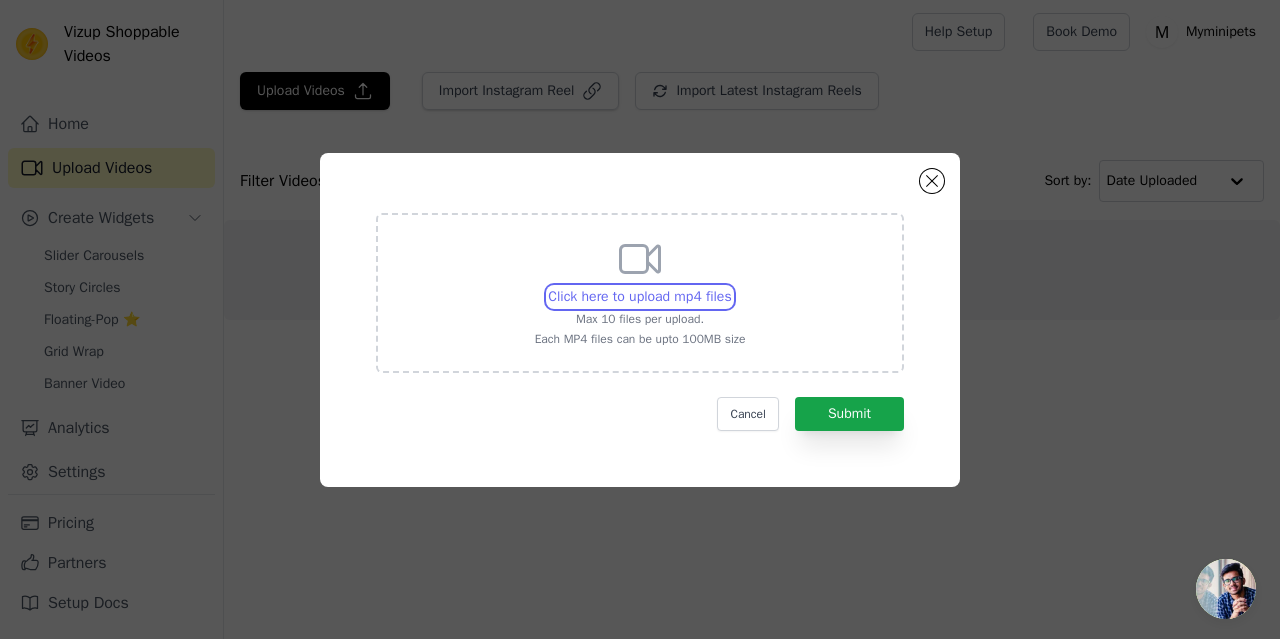 click on "Click here to upload mp4 files     Max 10 files per upload.   Each MP4 files can be upto 100MB size" at bounding box center [731, 286] 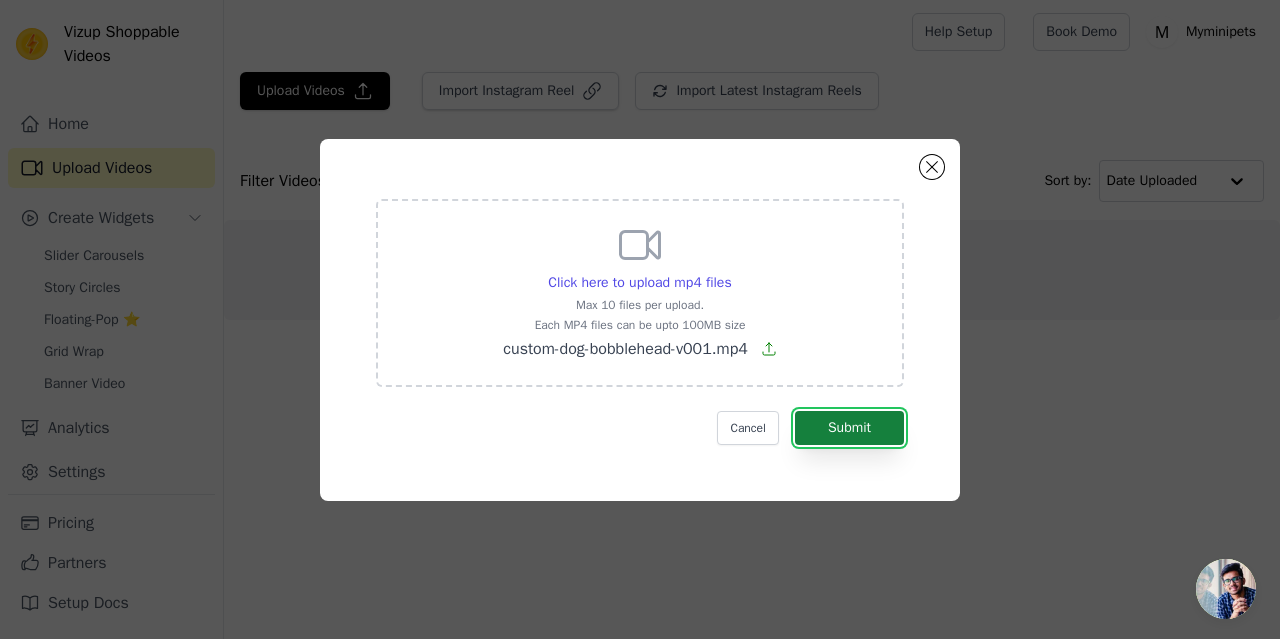 click on "Submit" at bounding box center (849, 428) 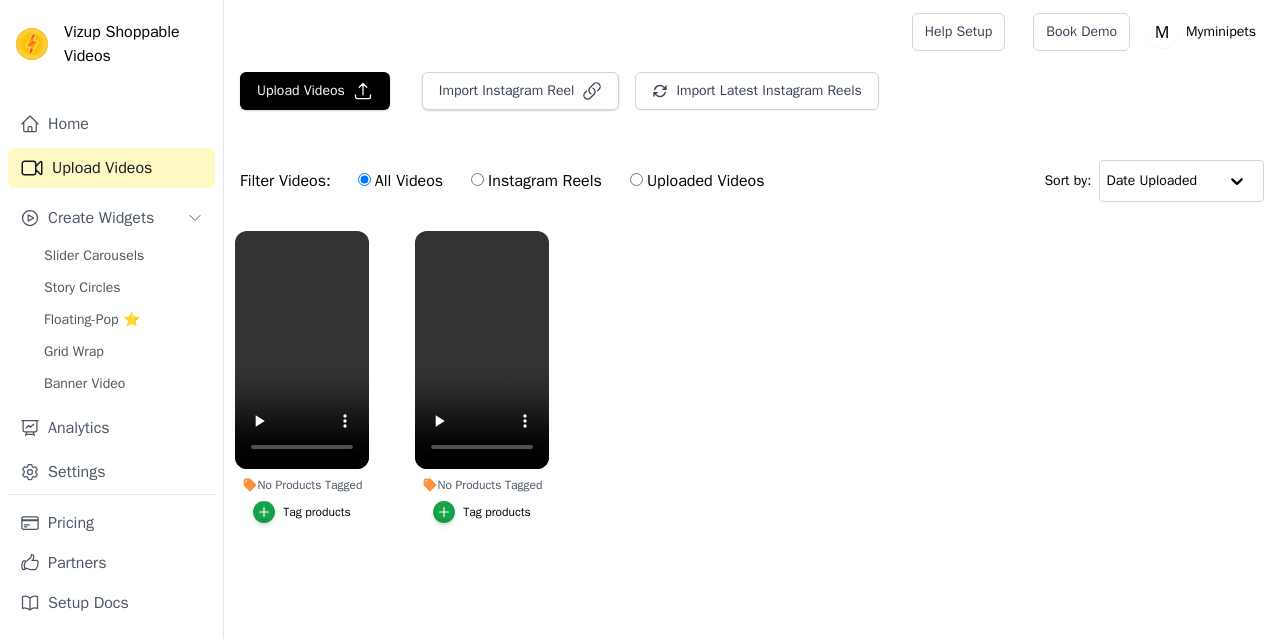scroll, scrollTop: 0, scrollLeft: 0, axis: both 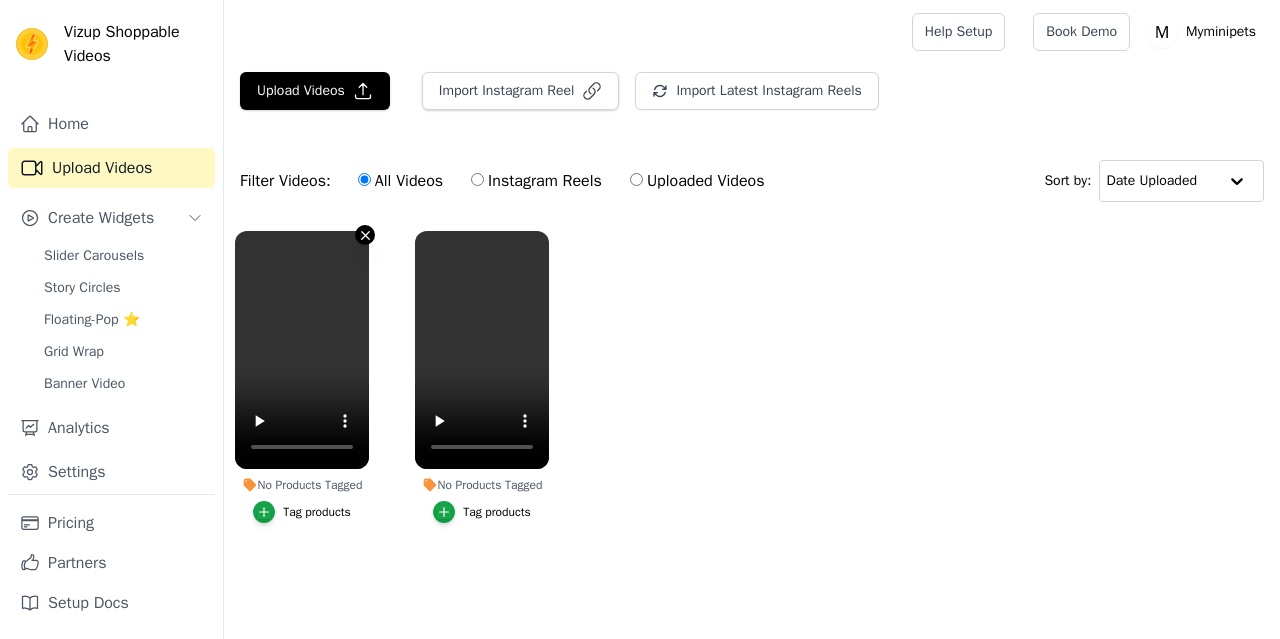 click 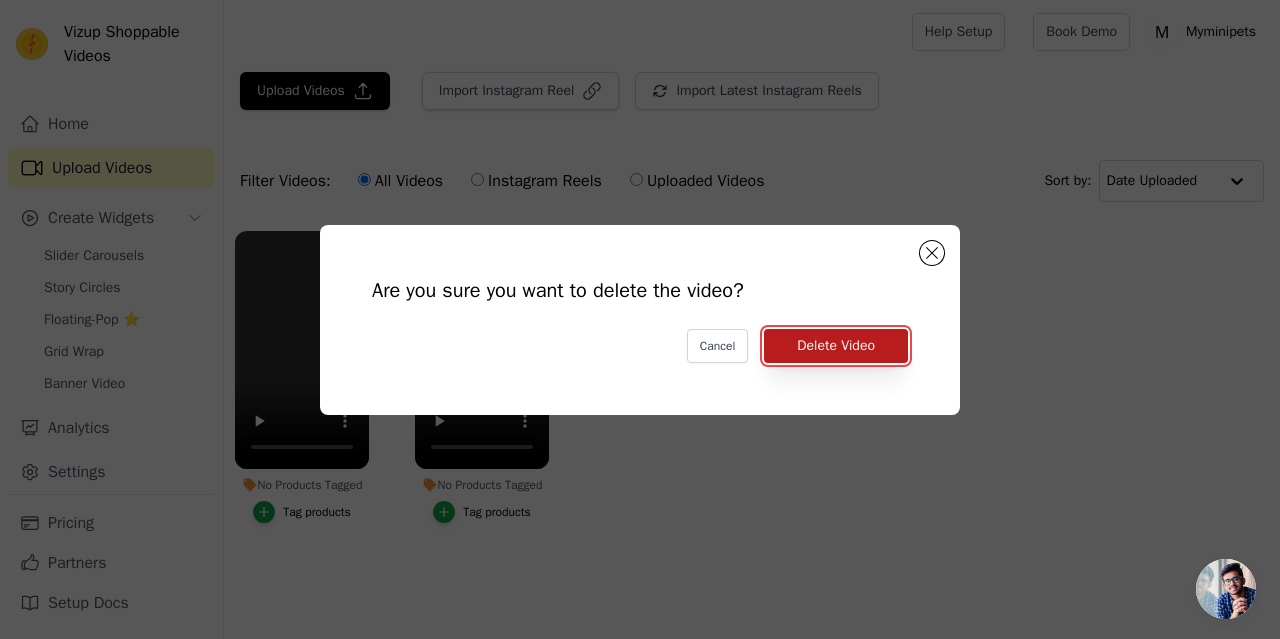 click on "Delete Video" at bounding box center (836, 346) 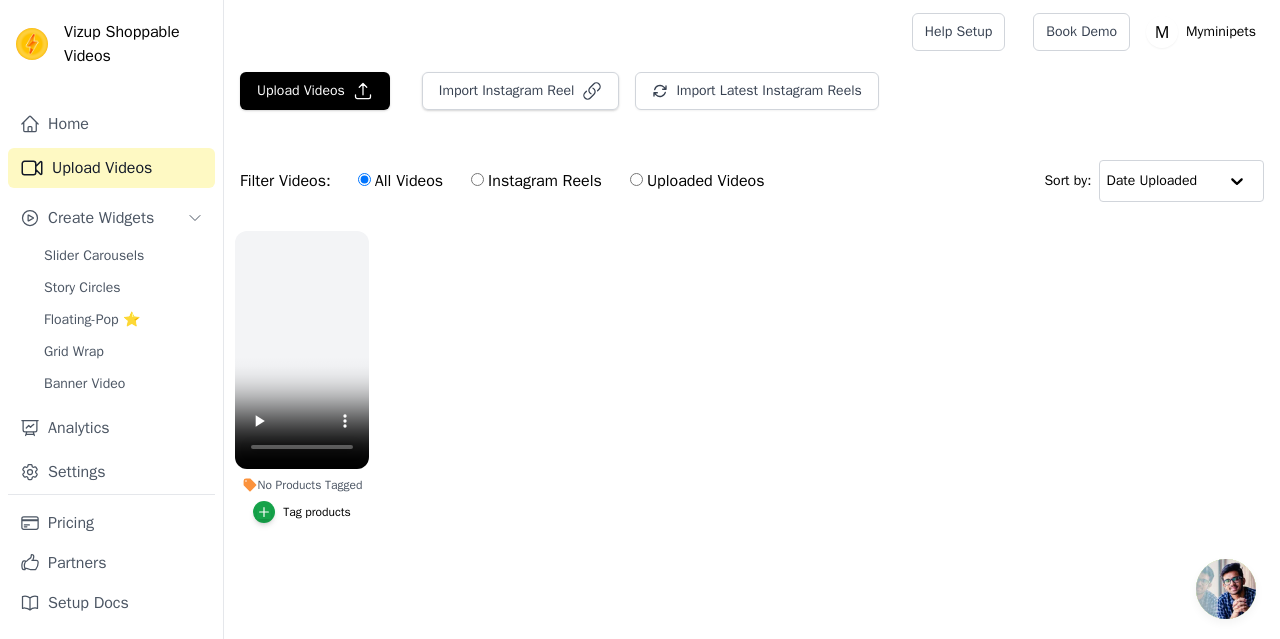 click on "No Products Tagged       Tag products" at bounding box center (752, 397) 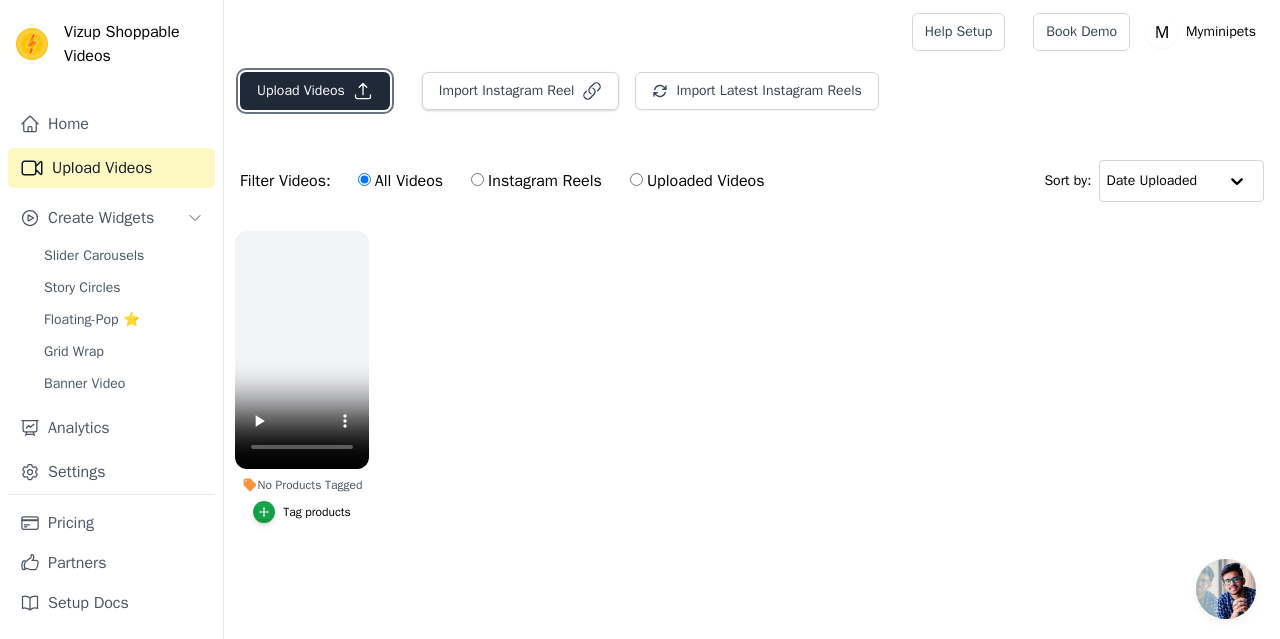 click on "Upload Videos" at bounding box center (315, 91) 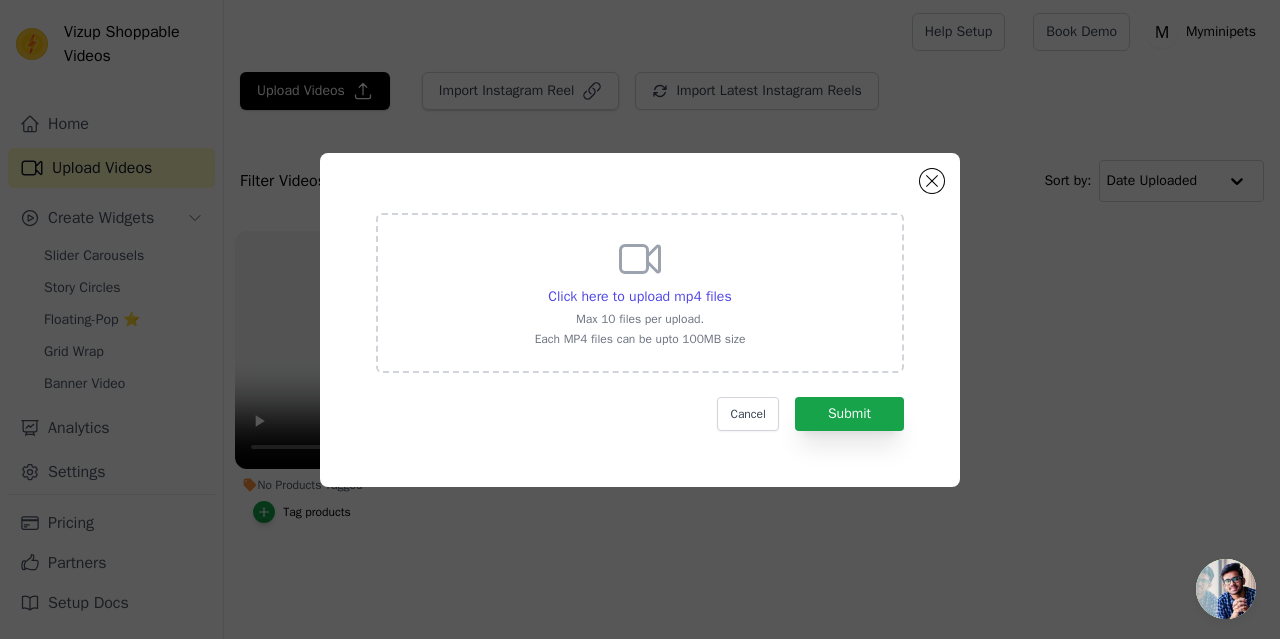 click on "Max 10 files per upload." at bounding box center [640, 319] 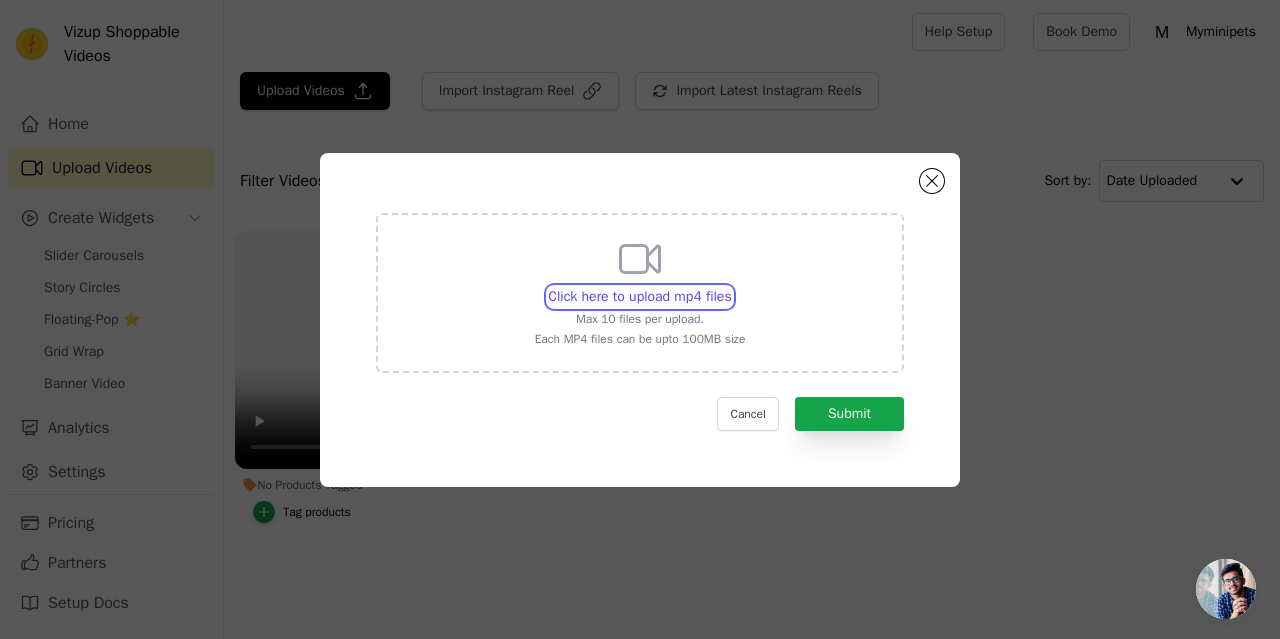 click on "Click here to upload mp4 files     Max 10 files per upload.   Each MP4 files can be upto 100MB size" at bounding box center (731, 286) 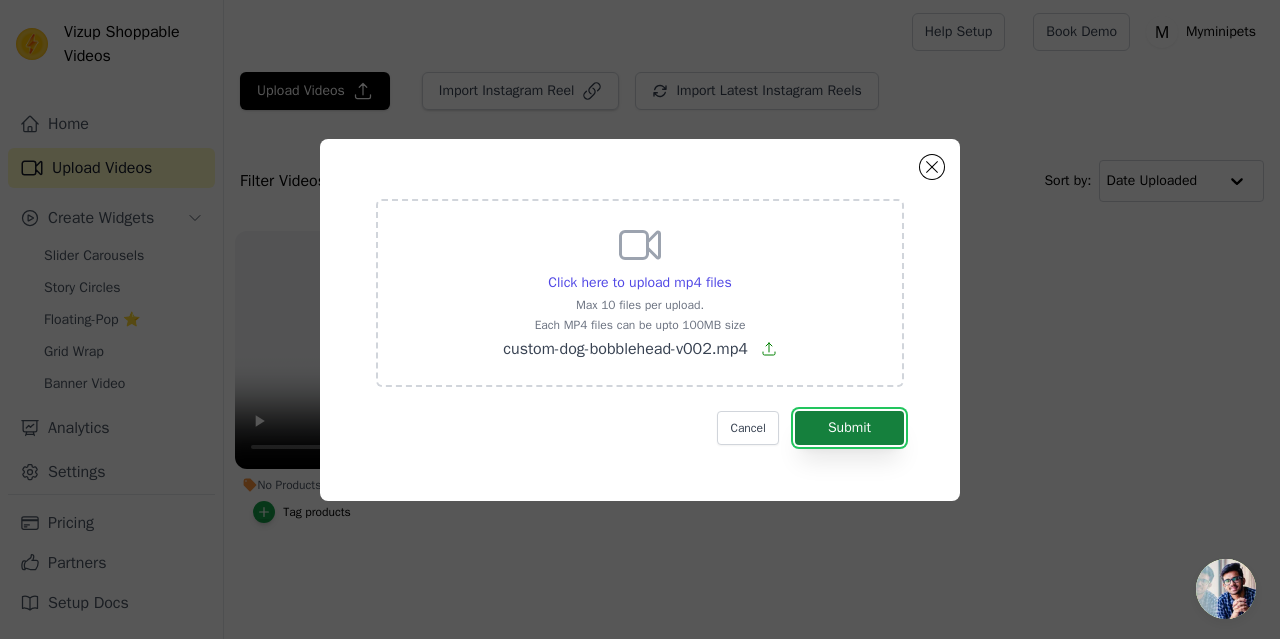 click on "Submit" at bounding box center (849, 428) 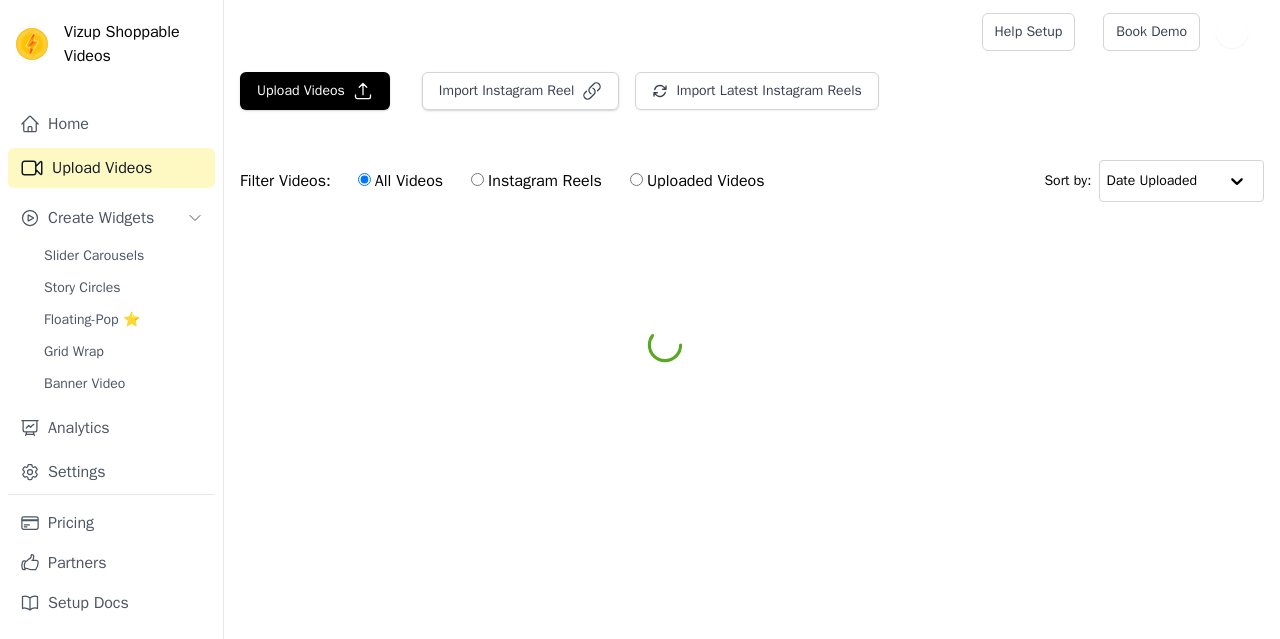 scroll, scrollTop: 0, scrollLeft: 0, axis: both 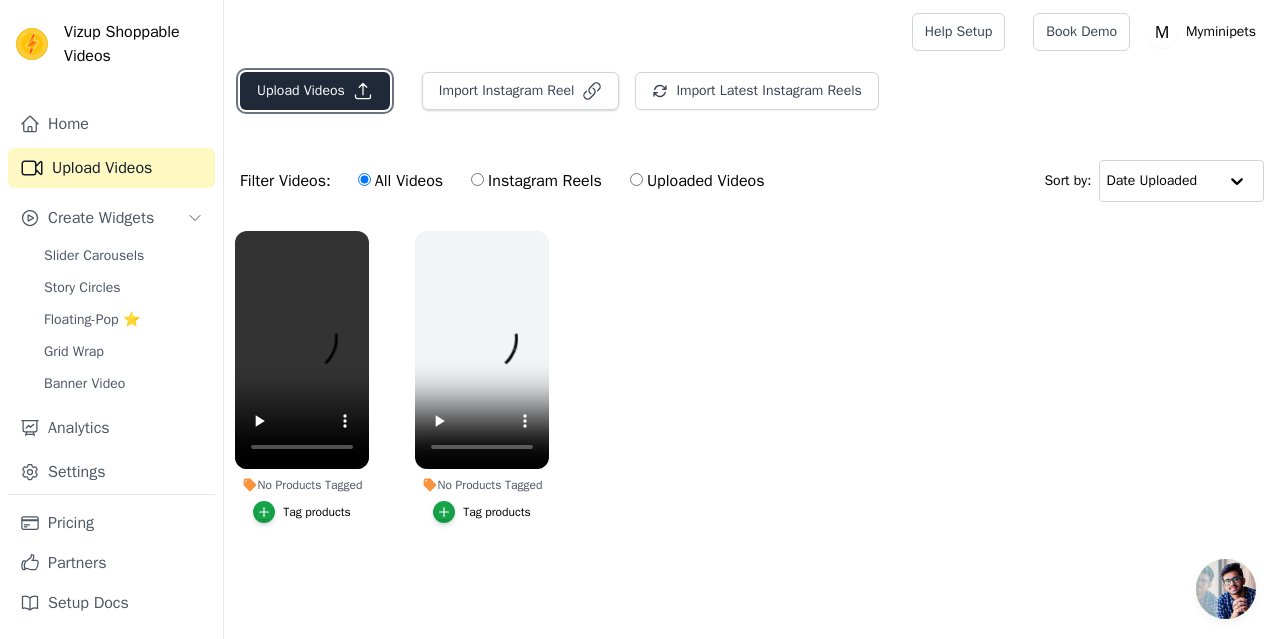 click on "Upload Videos" at bounding box center [315, 91] 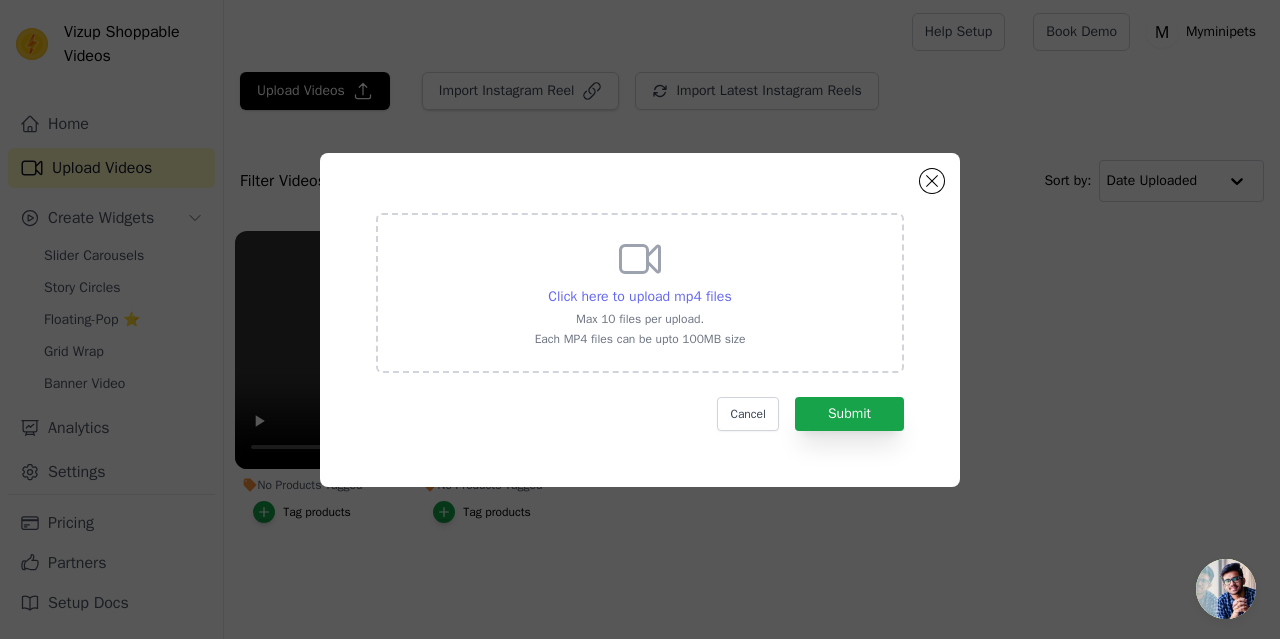 click on "Click here to upload mp4 files" at bounding box center [639, 296] 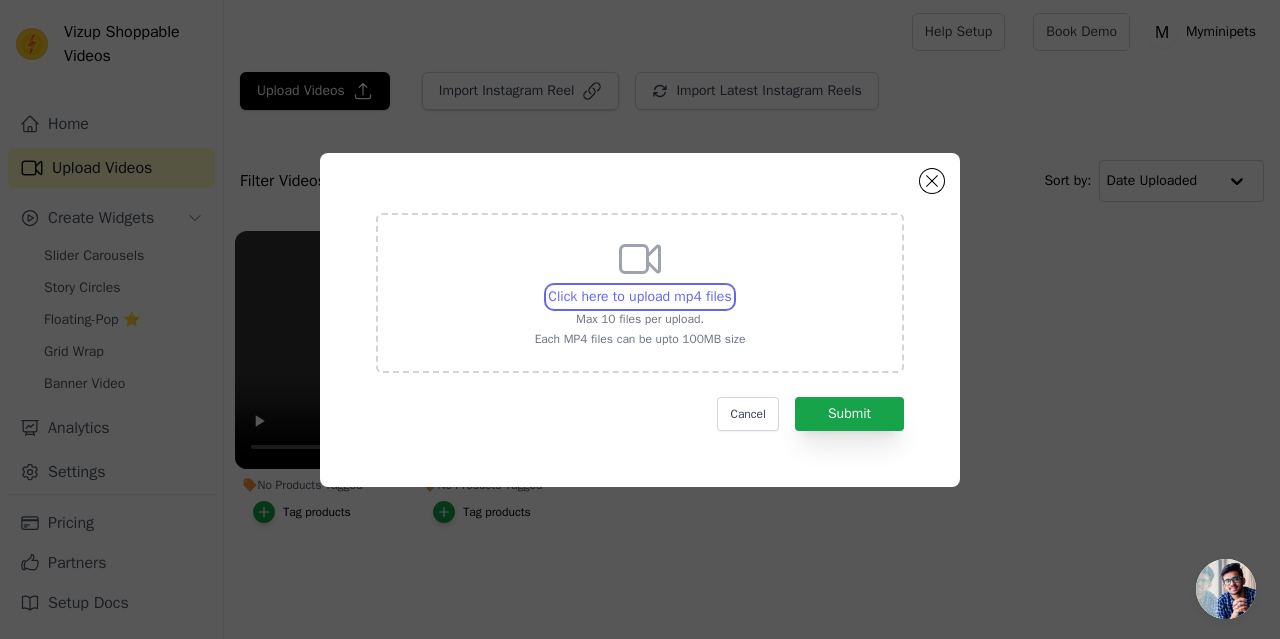 click on "Click here to upload mp4 files     Max 10 files per upload.   Each MP4 files can be upto 100MB size" at bounding box center (731, 286) 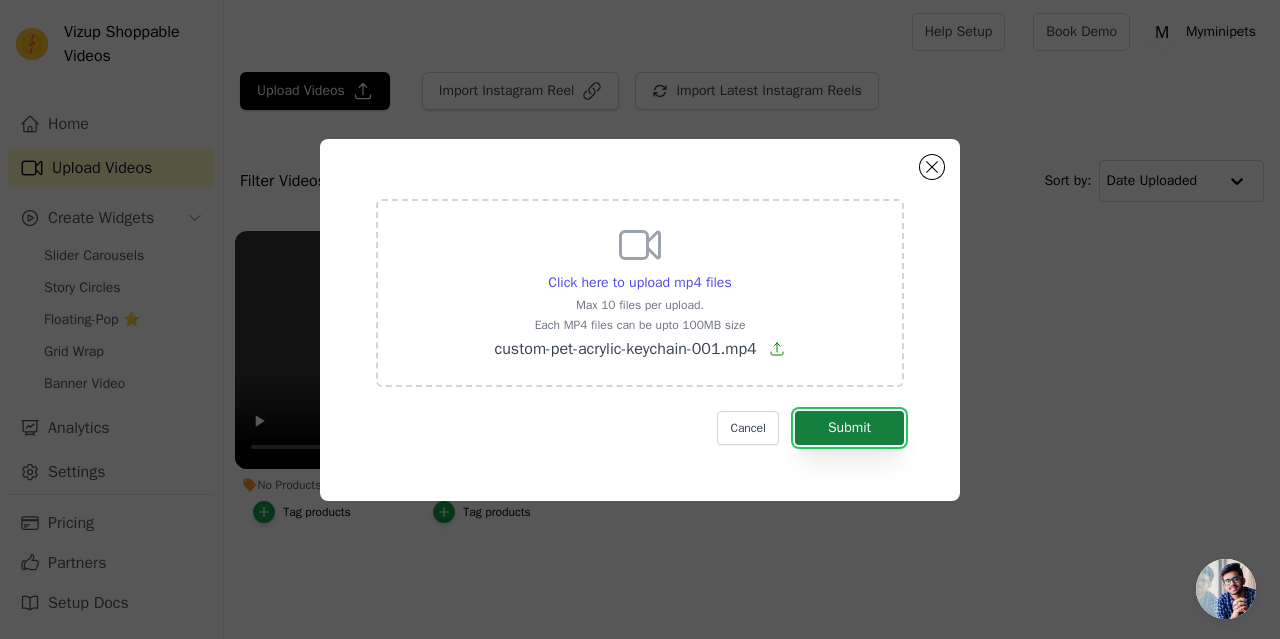 click on "Submit" at bounding box center [849, 428] 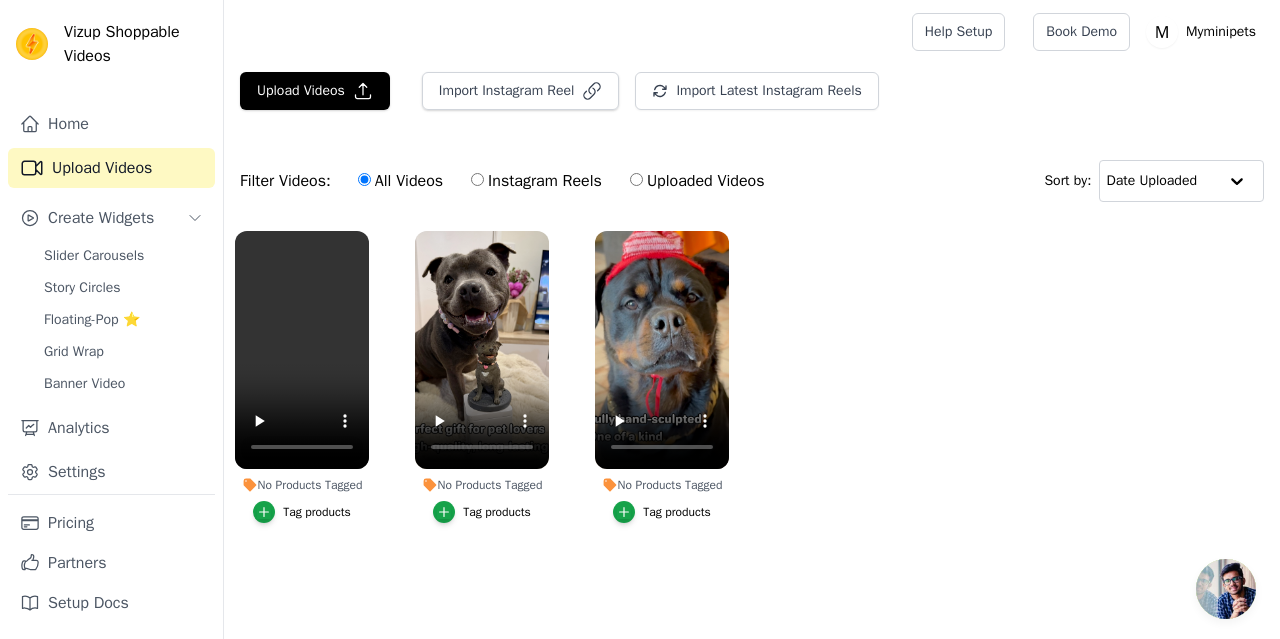scroll, scrollTop: 0, scrollLeft: 0, axis: both 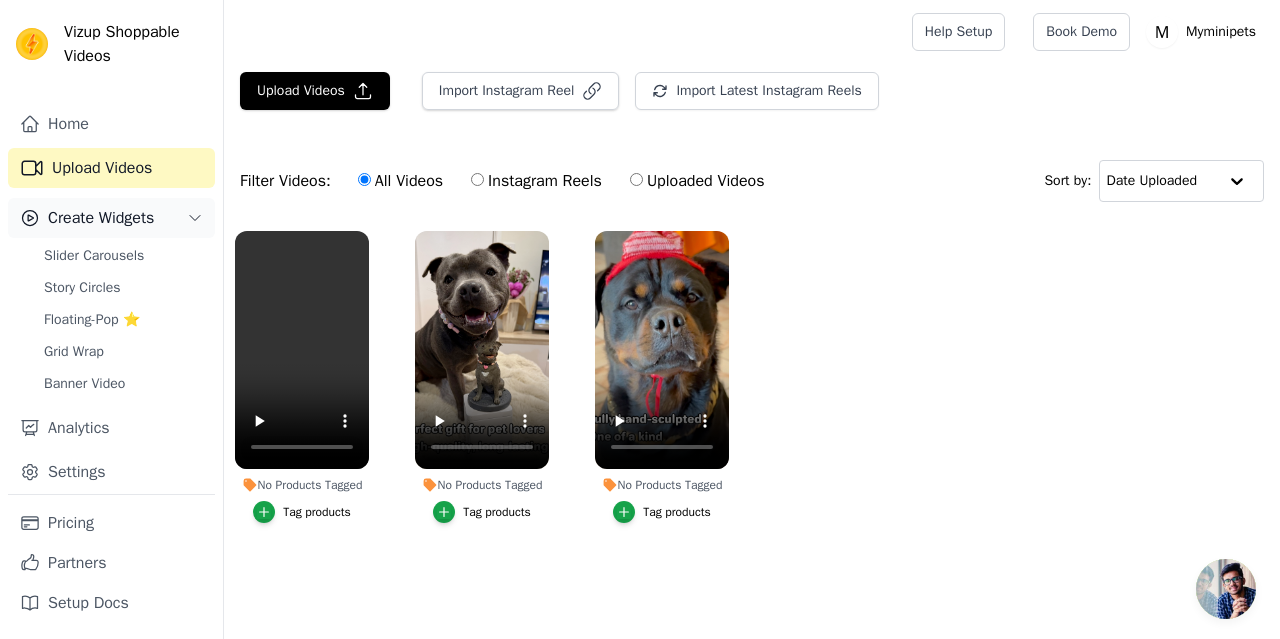 click on "Create Widgets" at bounding box center [101, 218] 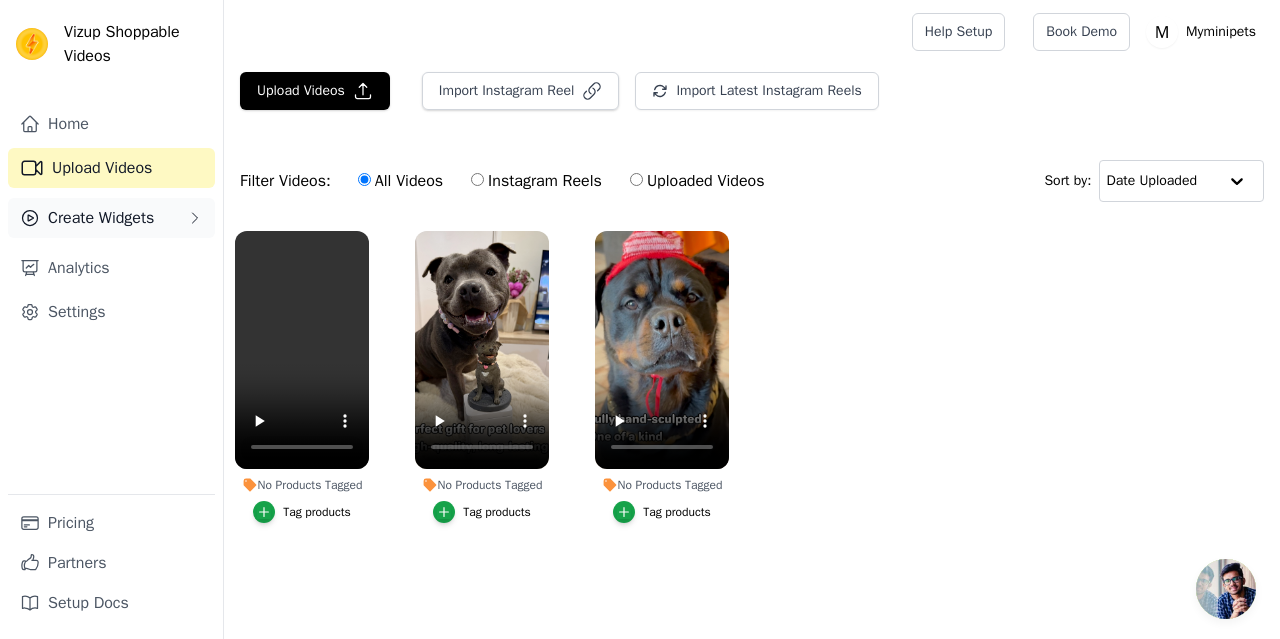 click on "Create Widgets" at bounding box center (101, 218) 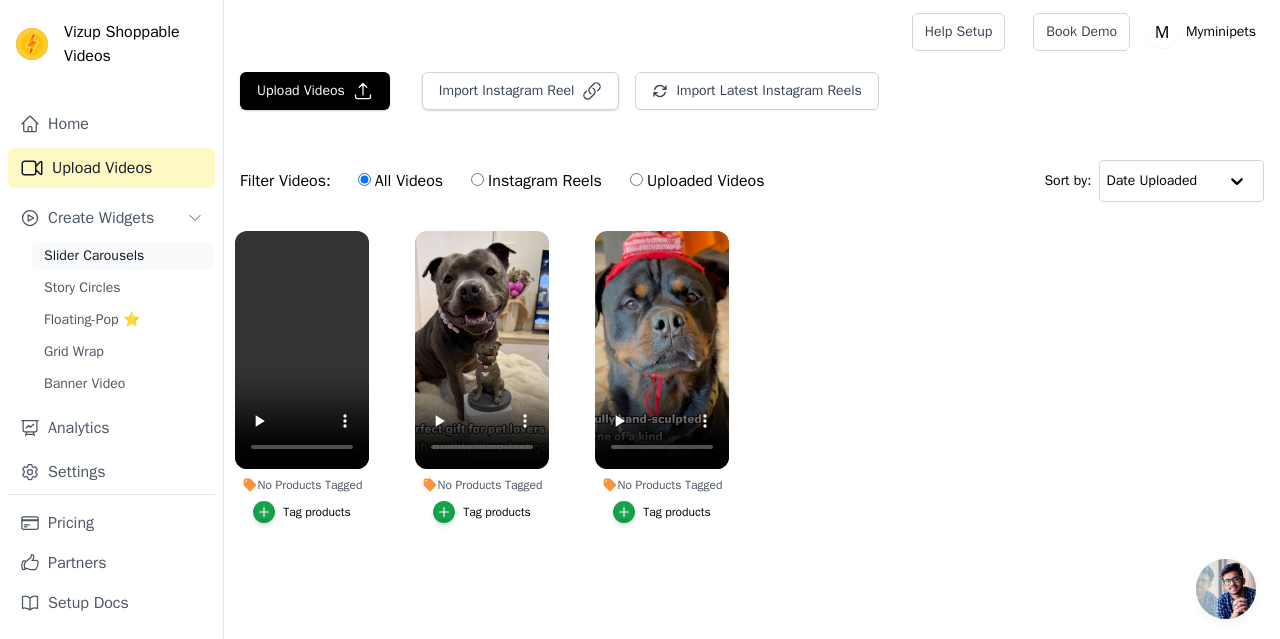 click on "Slider Carousels" at bounding box center [94, 256] 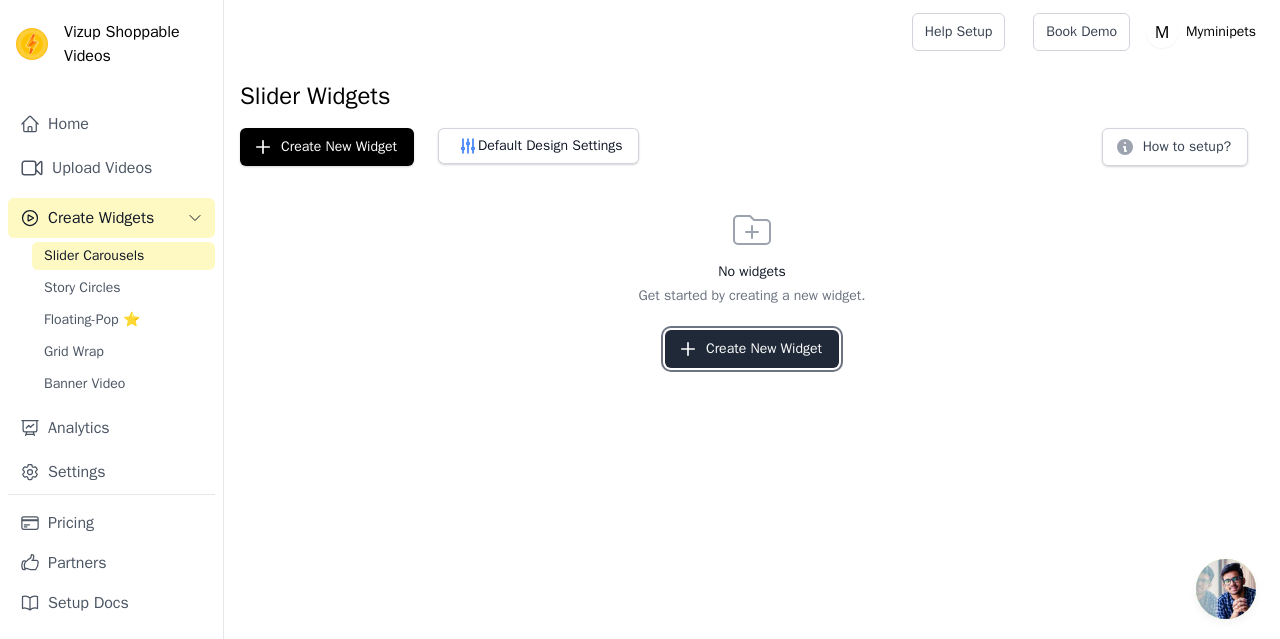 click on "Create New Widget" at bounding box center (752, 349) 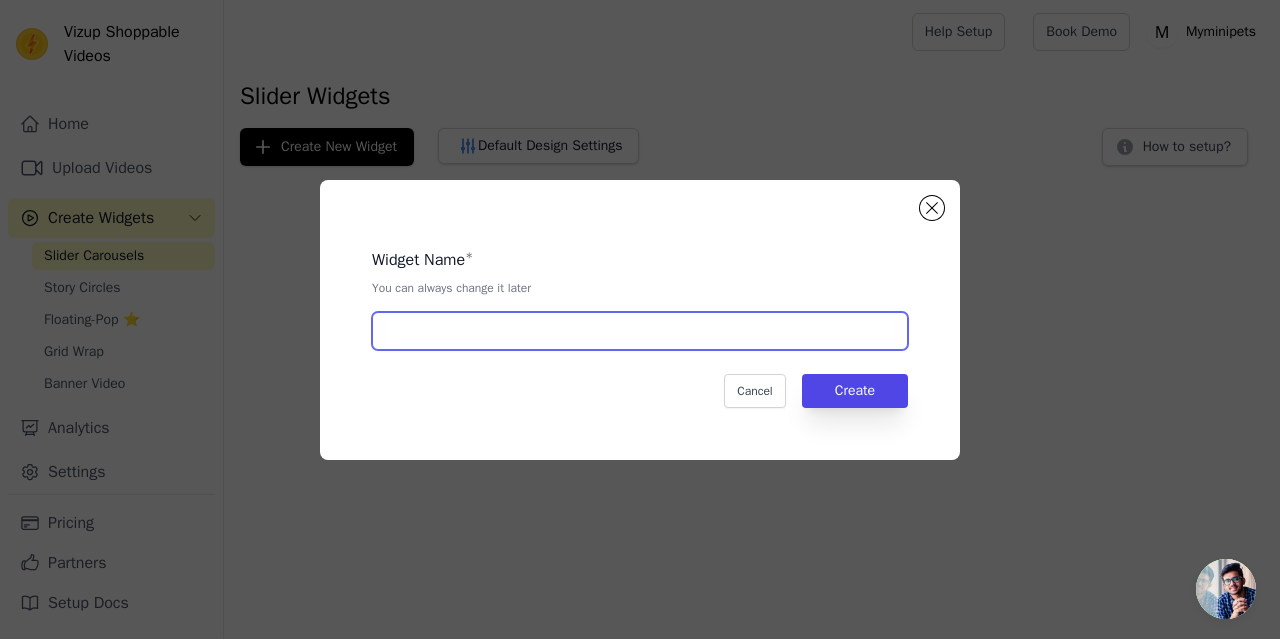 click at bounding box center [640, 331] 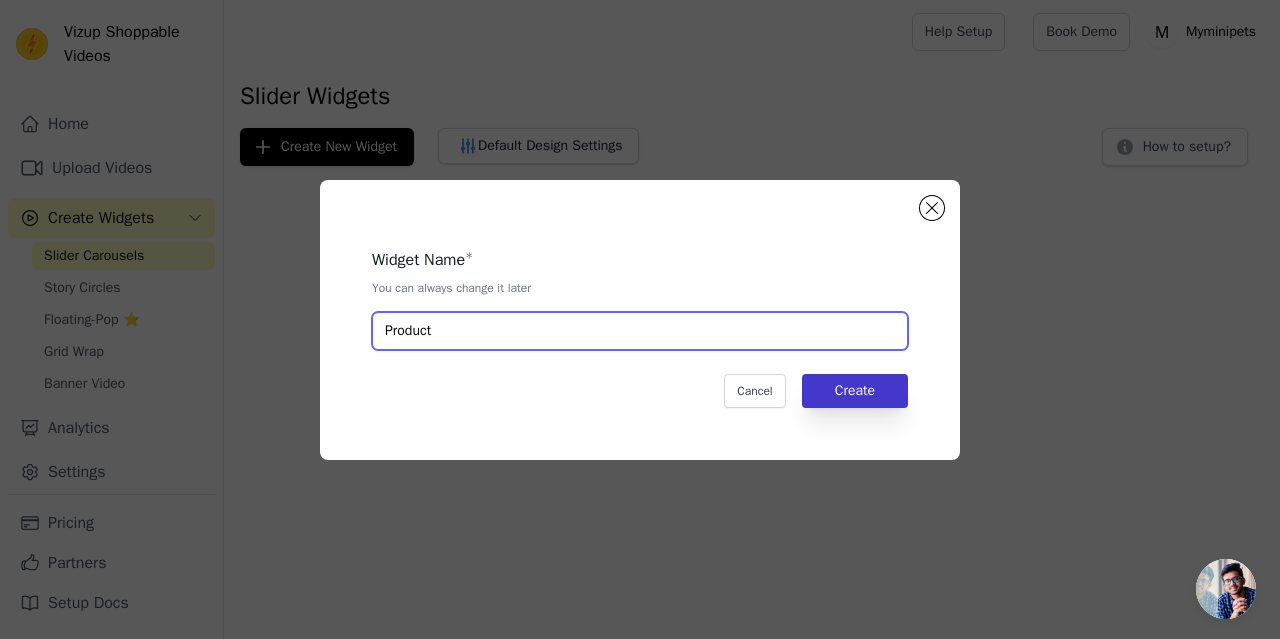 type on "Product" 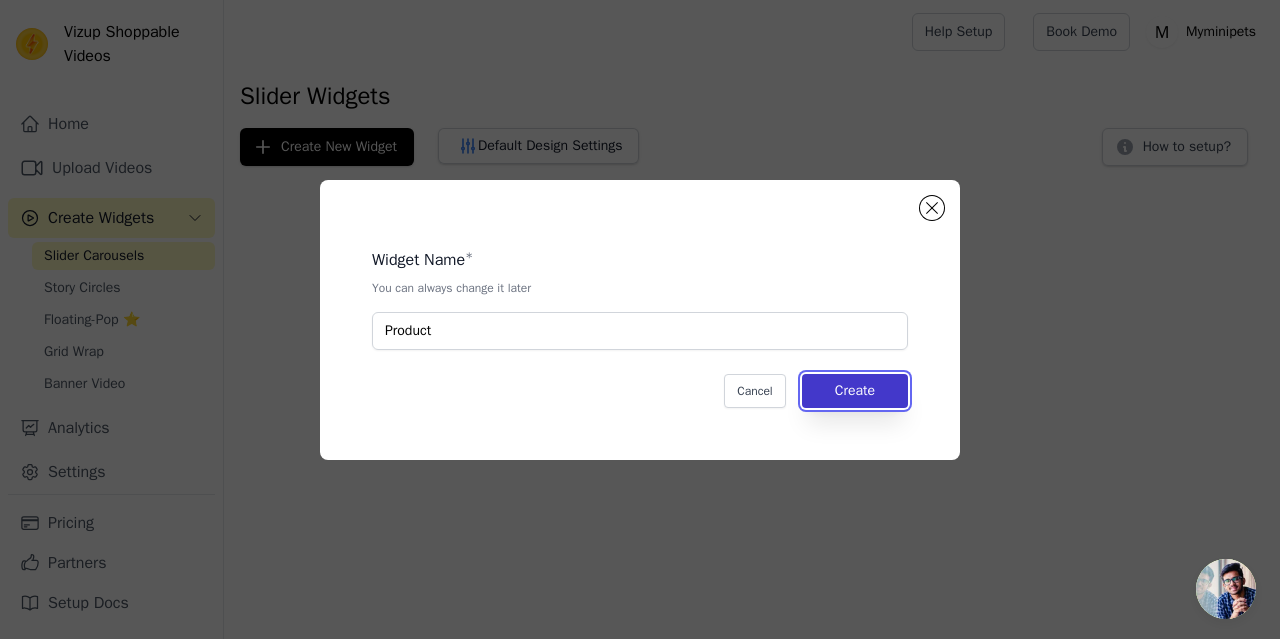 click on "Create" at bounding box center (855, 391) 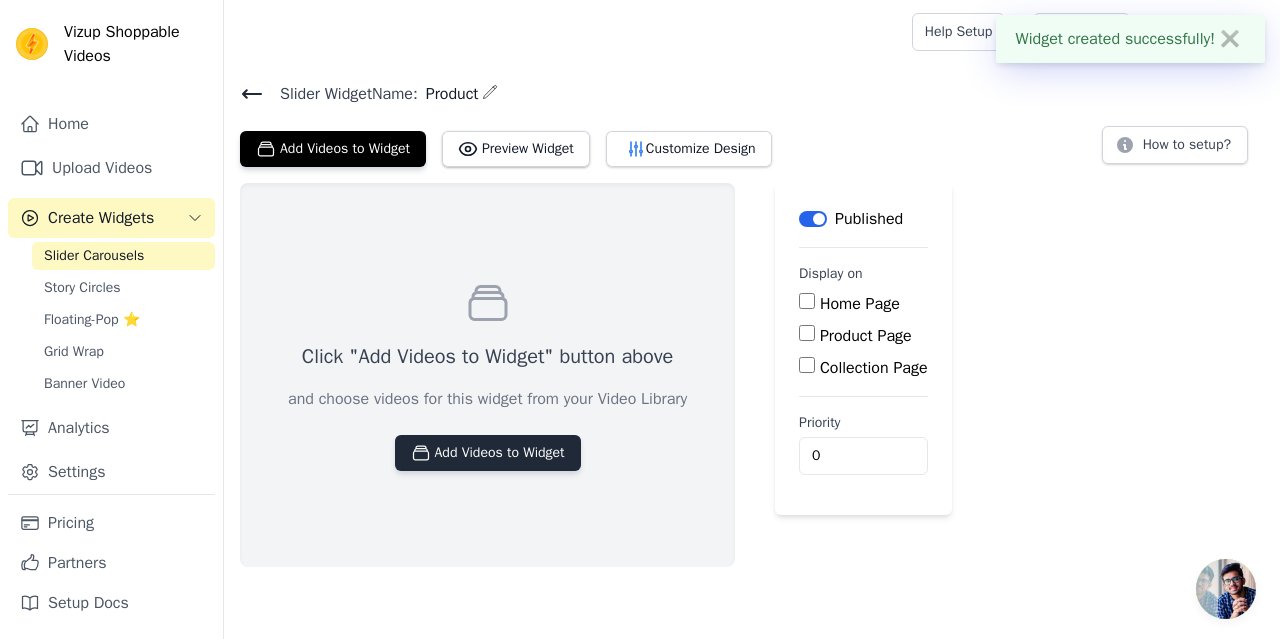 click on "Add Videos to Widget" at bounding box center [488, 453] 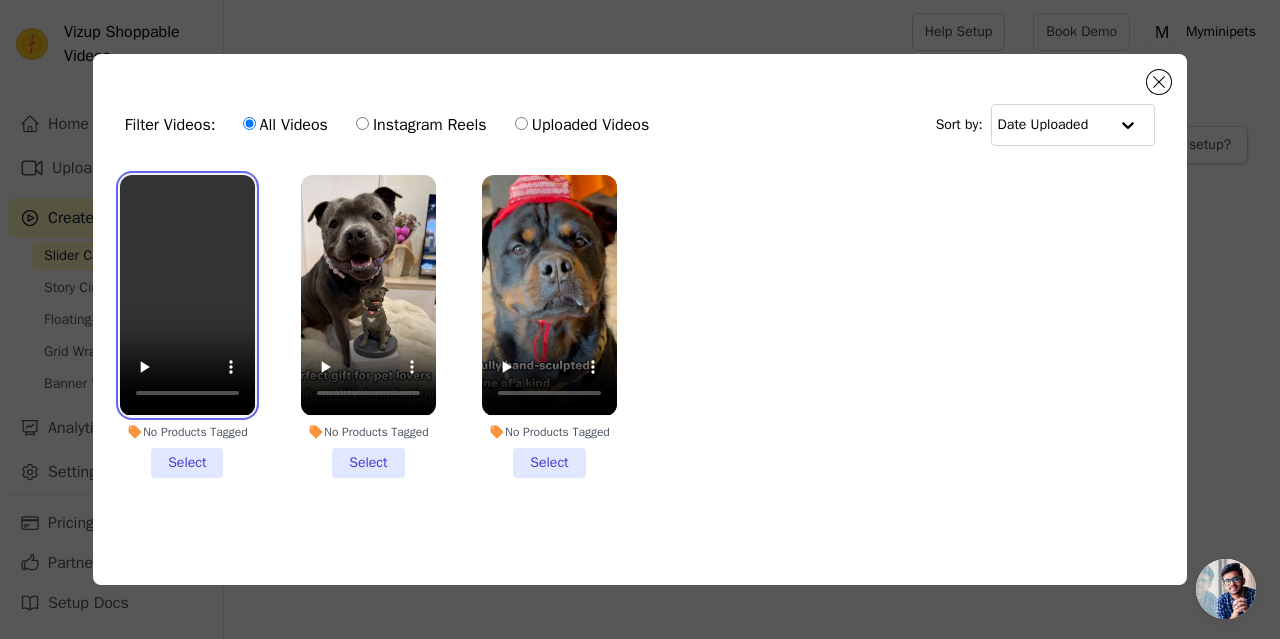 click at bounding box center [187, 295] 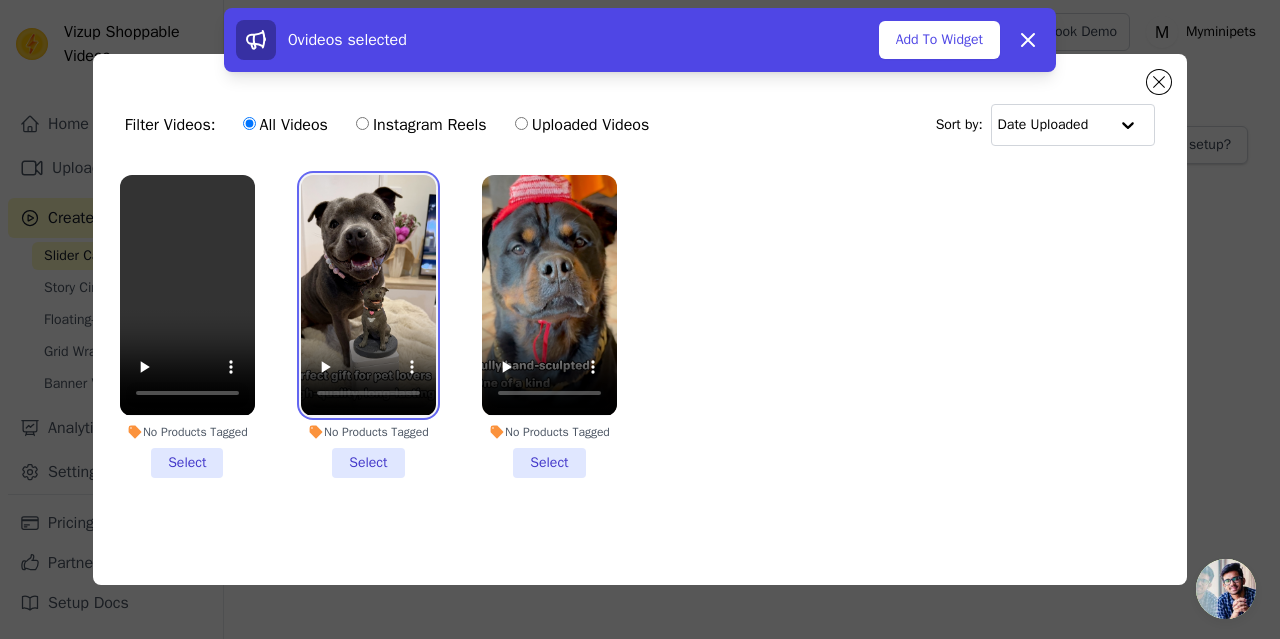 click at bounding box center (368, 295) 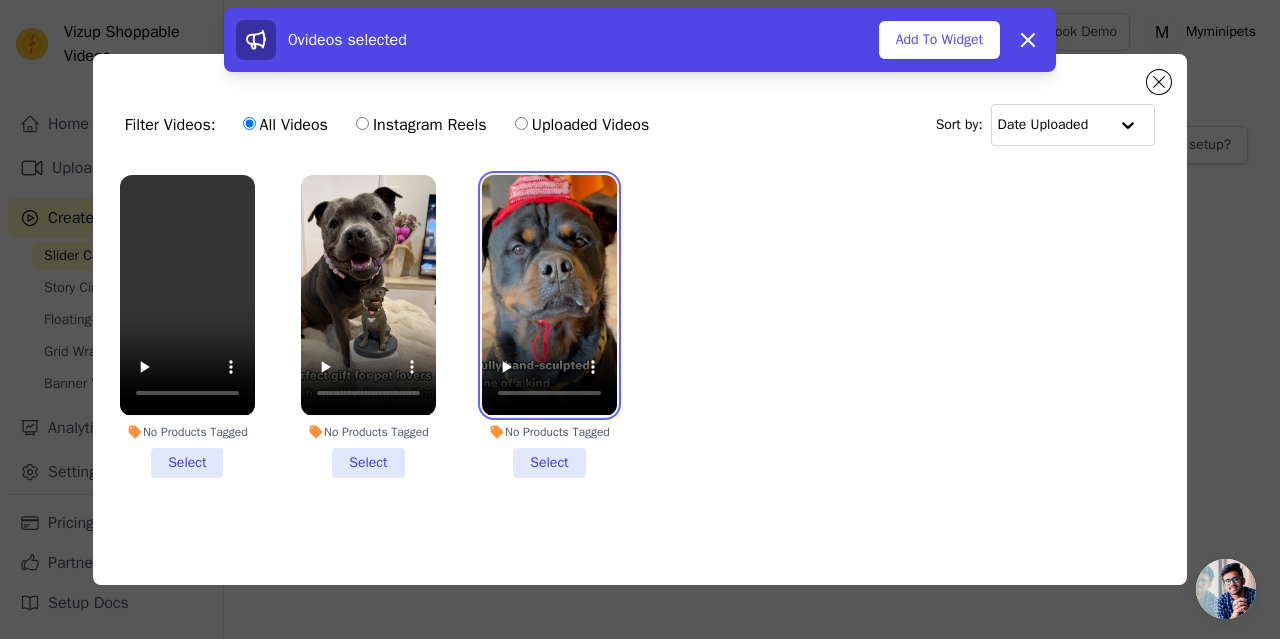 click at bounding box center (549, 295) 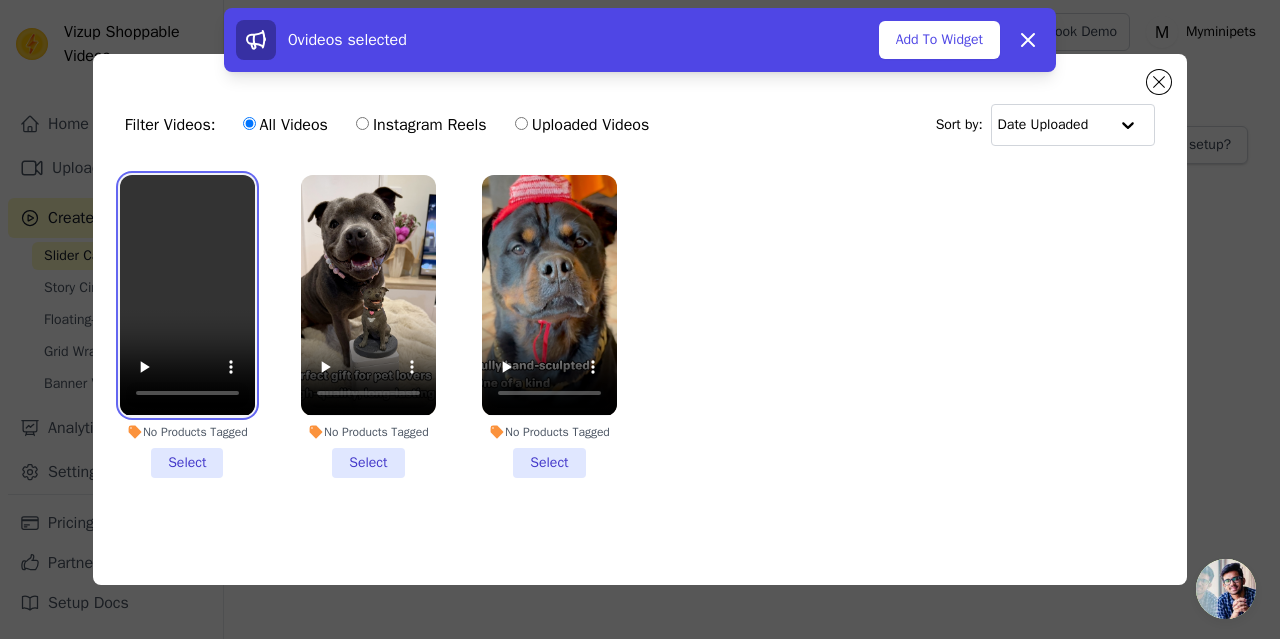 click at bounding box center (187, 295) 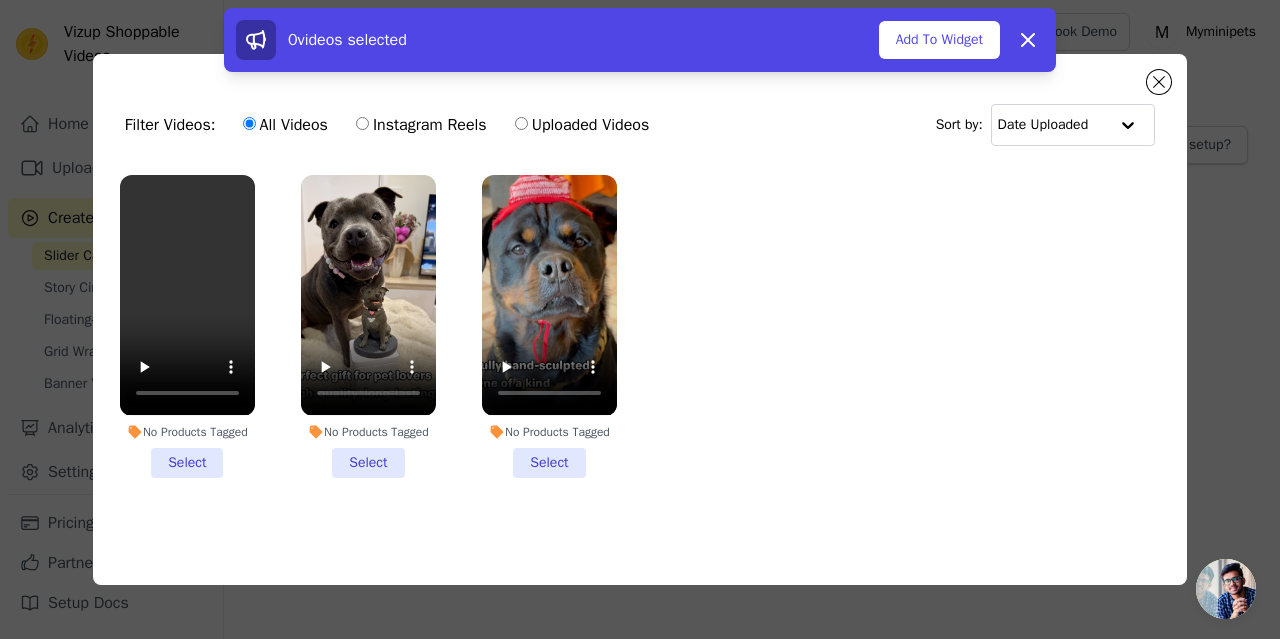 click on "No Products Tagged     Select" at bounding box center [187, 326] 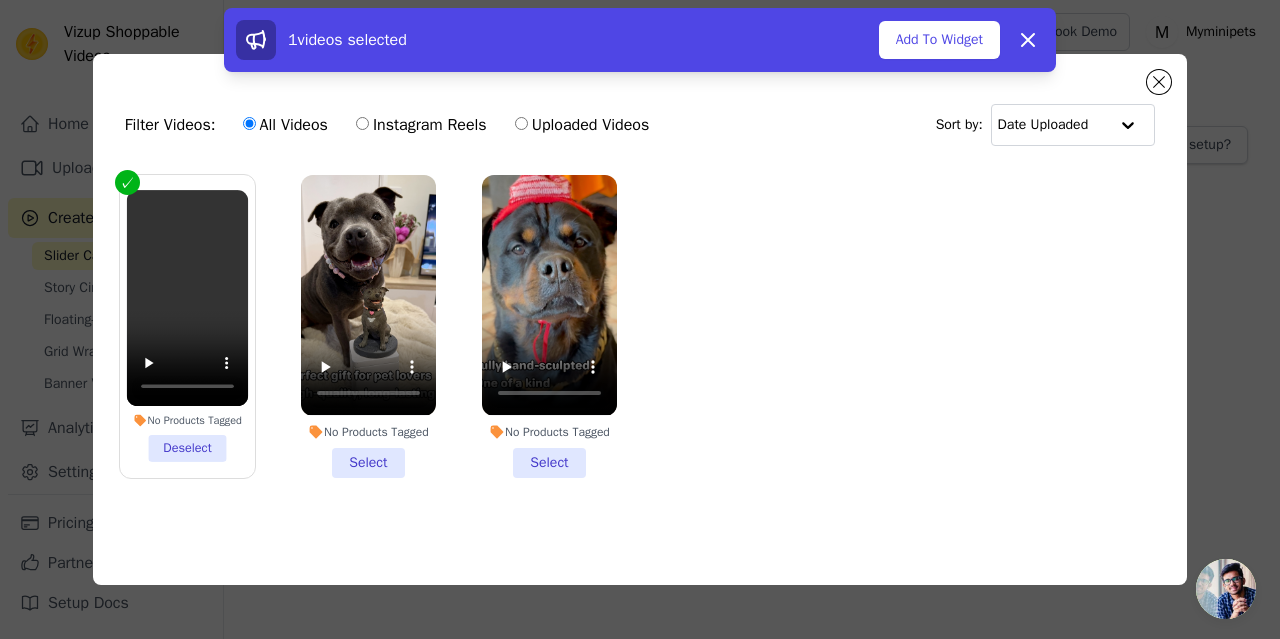 click on "No Products Tagged     Select" at bounding box center [368, 326] 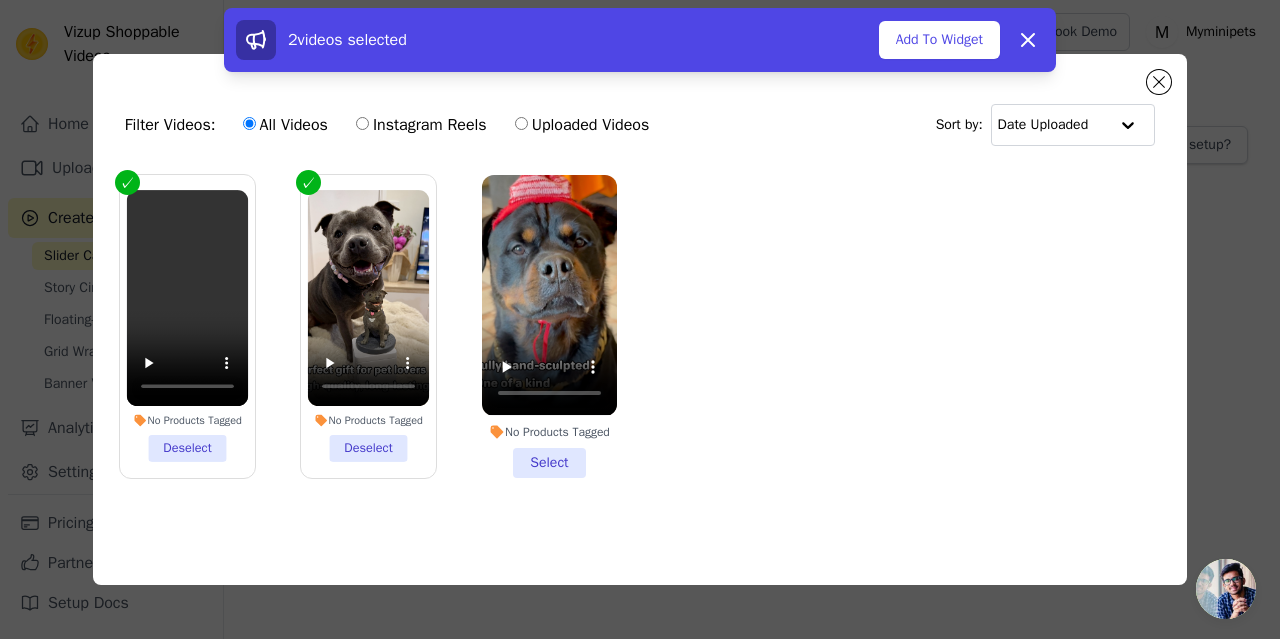 click on "No Products Tagged     Select" at bounding box center [549, 326] 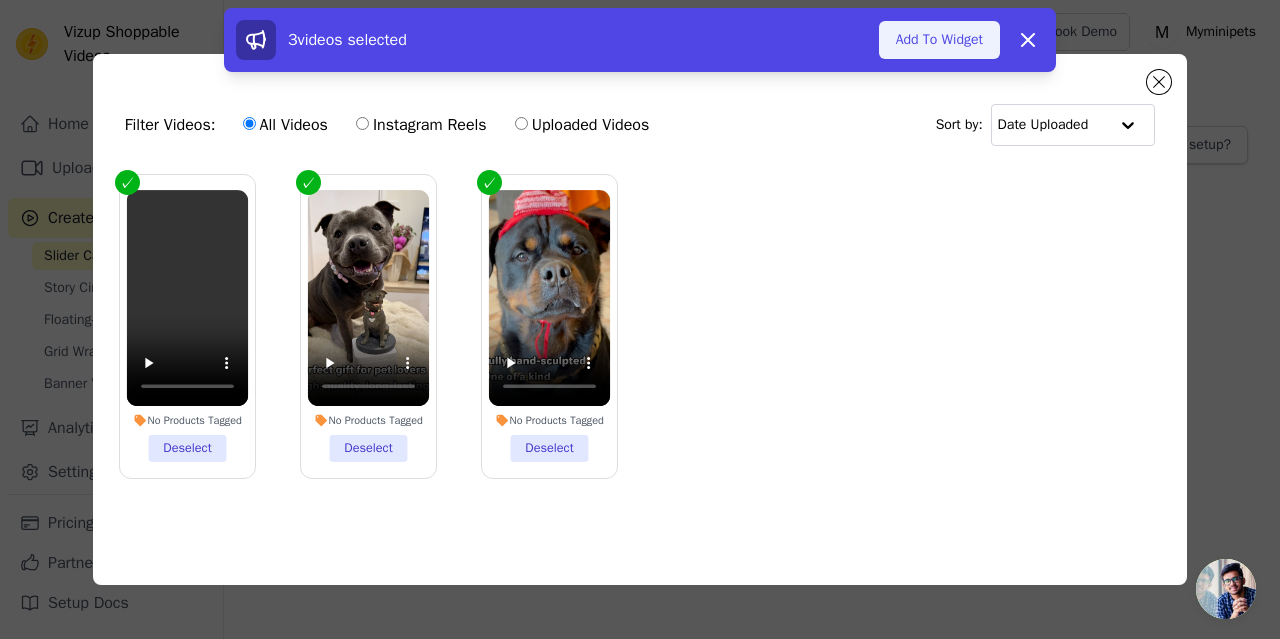click on "Add To Widget" at bounding box center (939, 40) 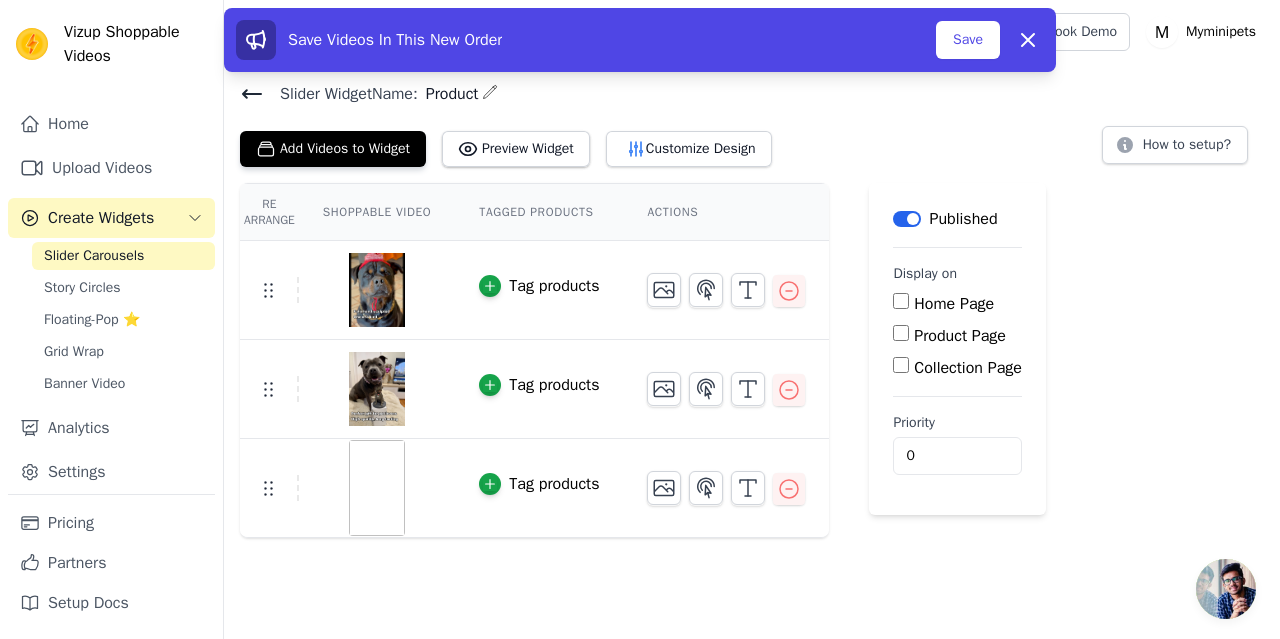click on "Vizup Shoppable Videos
Home
Upload Videos       Create Widgets     Slider Carousels   Story Circles   Floating-Pop ⭐   Grid Wrap   Banner Video
Analytics
Settings
Pricing
Partners
Setup Docs   Open sidebar       Help Setup     Book Demo   Open user menu" at bounding box center [640, 269] 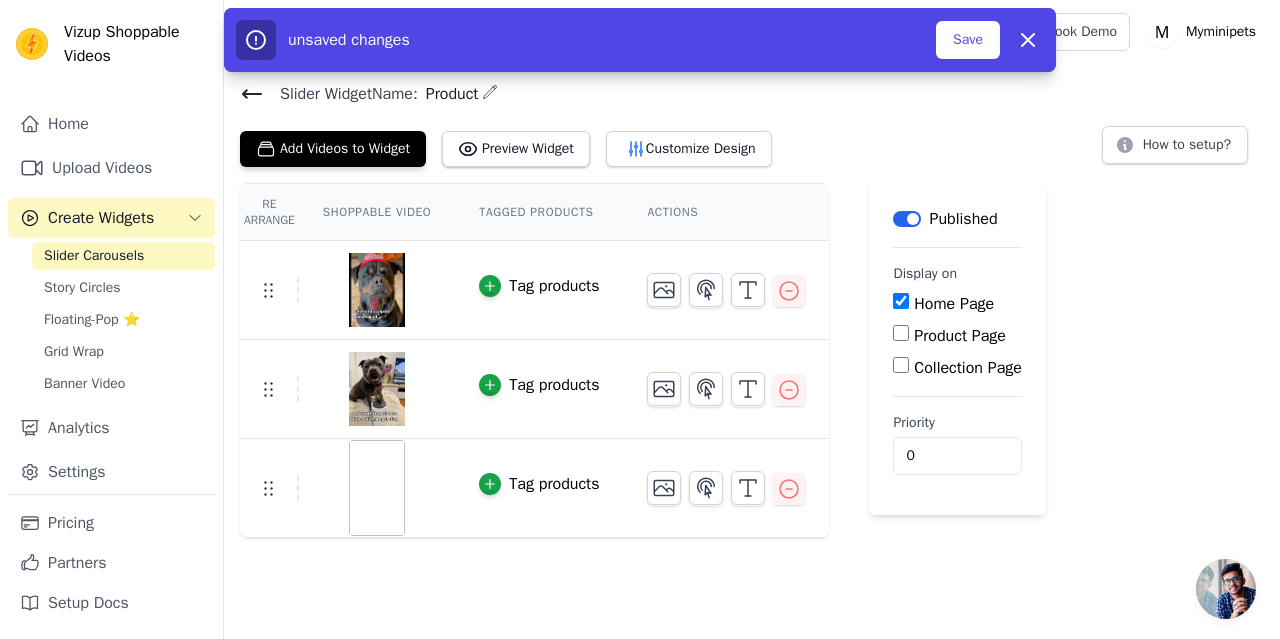 click on "Home Page" at bounding box center (901, 301) 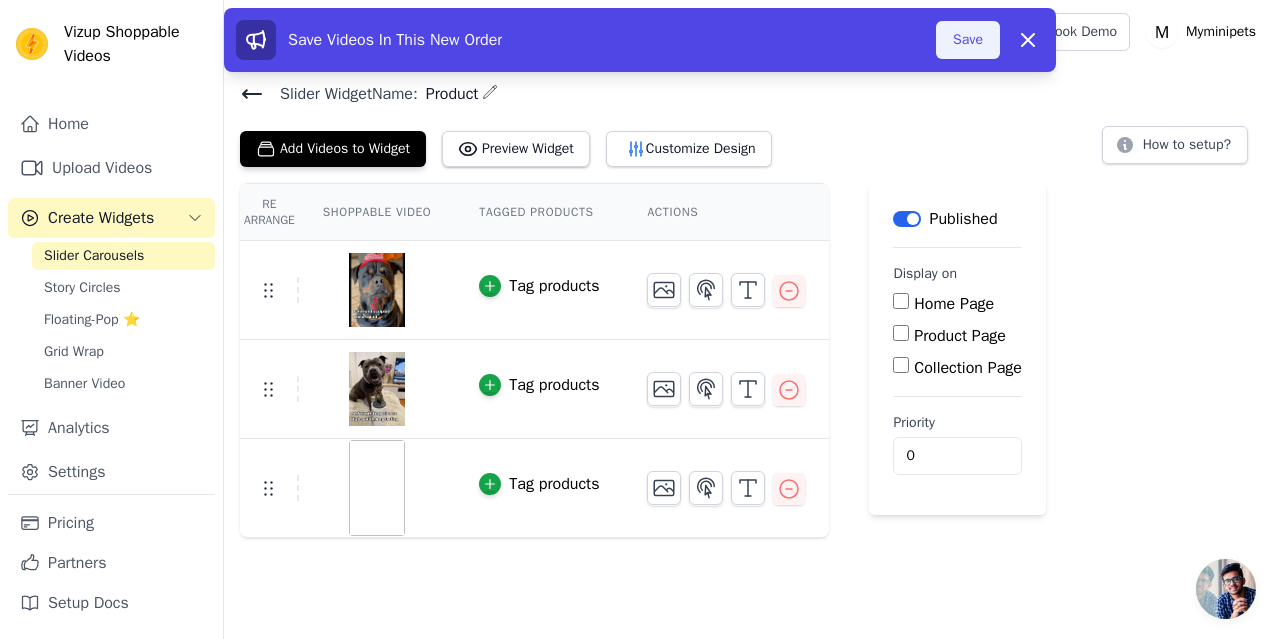 click on "Save" at bounding box center [968, 40] 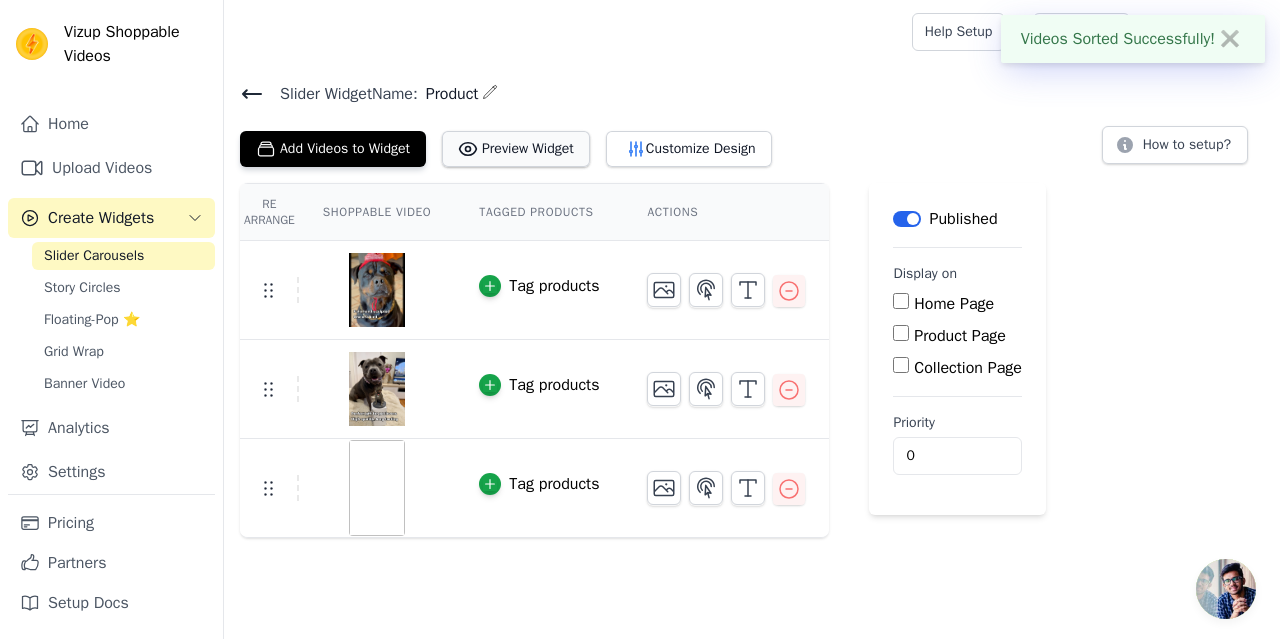 click on "Preview Widget" at bounding box center (516, 149) 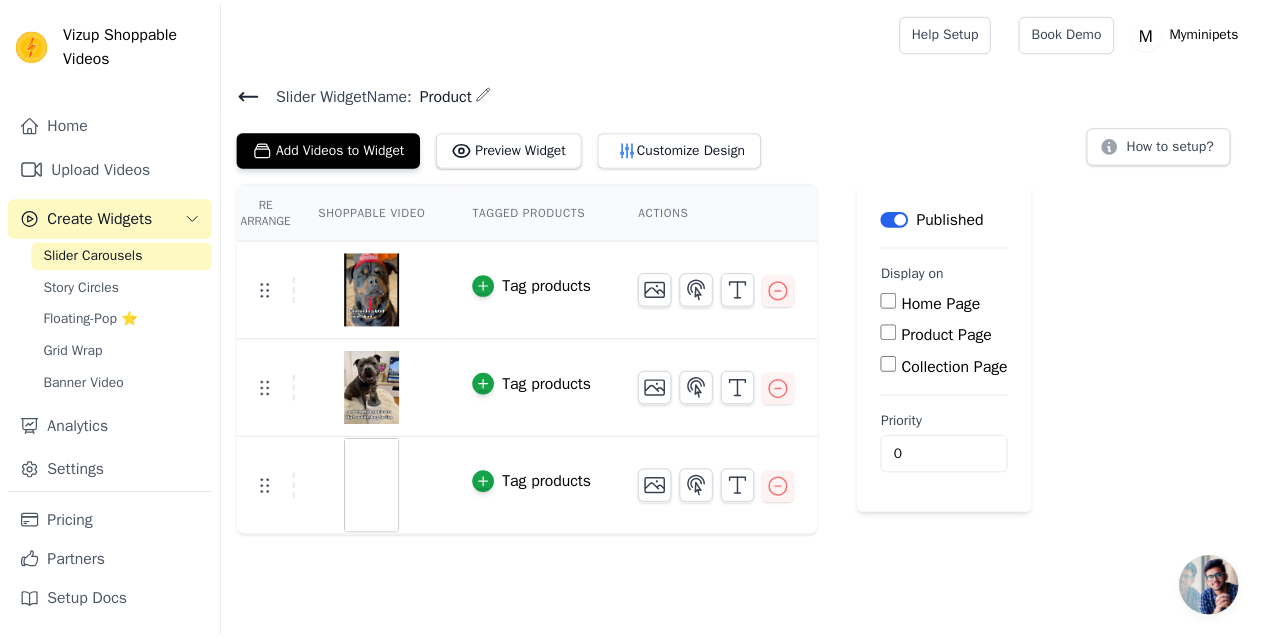 scroll, scrollTop: 0, scrollLeft: 0, axis: both 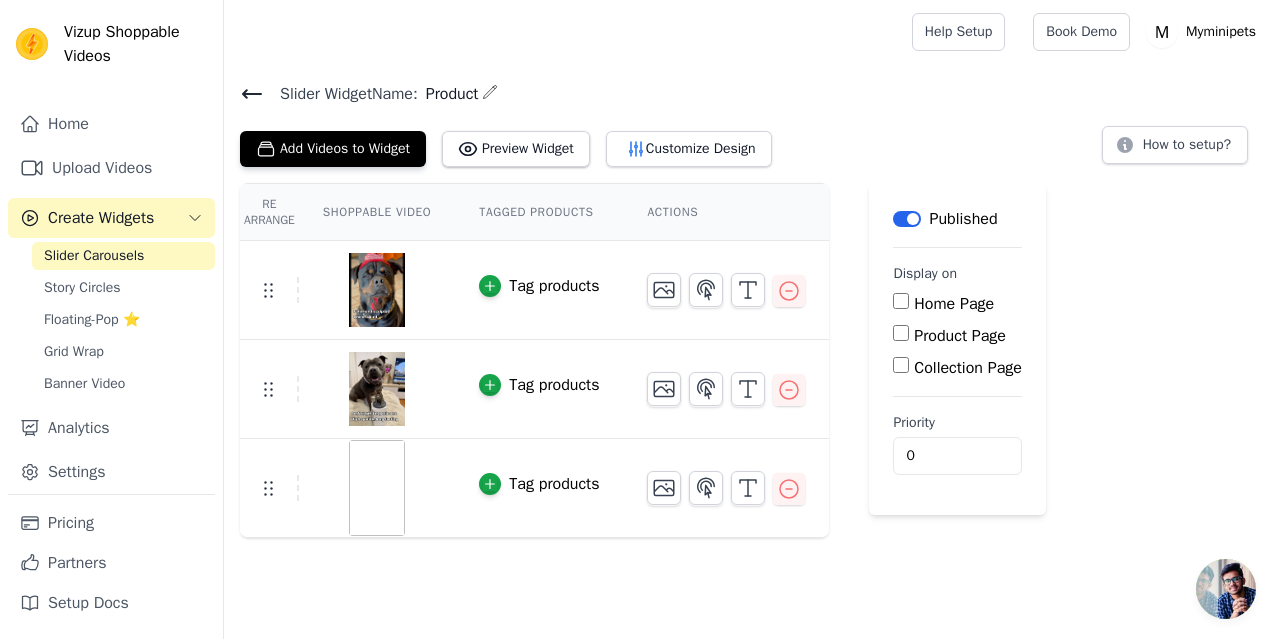 click on "Tag products" at bounding box center [539, 488] 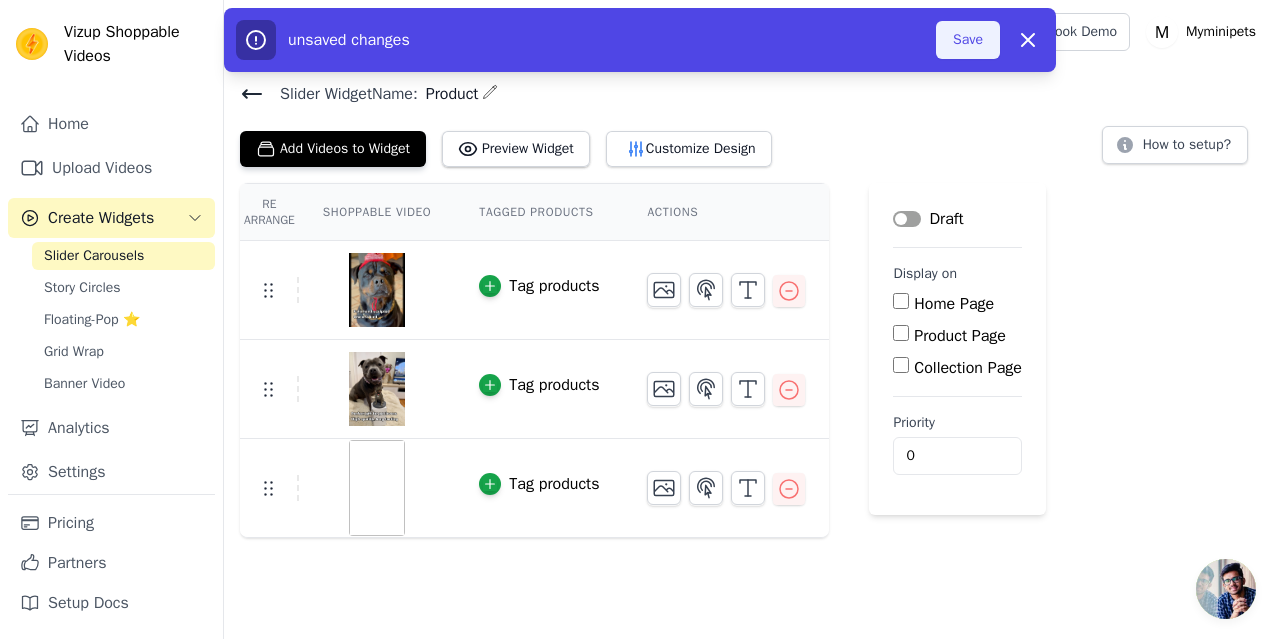 click on "Save" at bounding box center (968, 40) 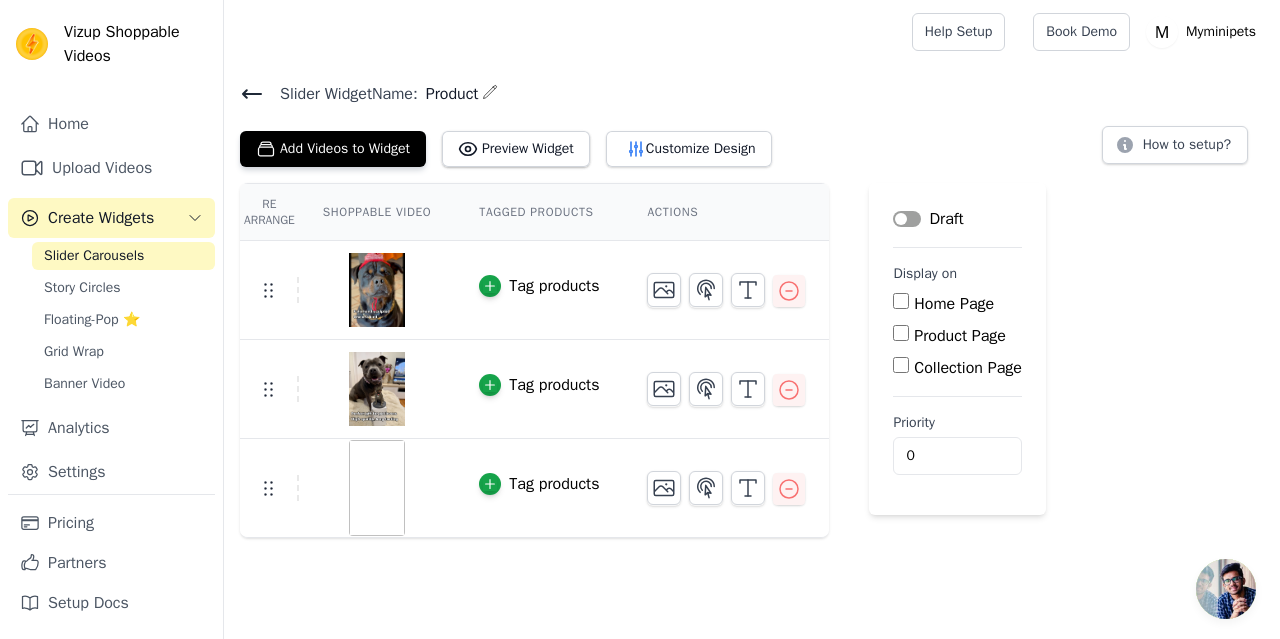 click on "Vizup Shoppable Videos
Home
Upload Videos       Create Widgets     Slider Carousels   Story Circles   Floating-Pop ⭐   Grid Wrap   Banner Video
Analytics
Settings
Pricing
Partners
Setup Docs   Open sidebar       Help Setup     Book Demo   Open user menu" at bounding box center (640, 269) 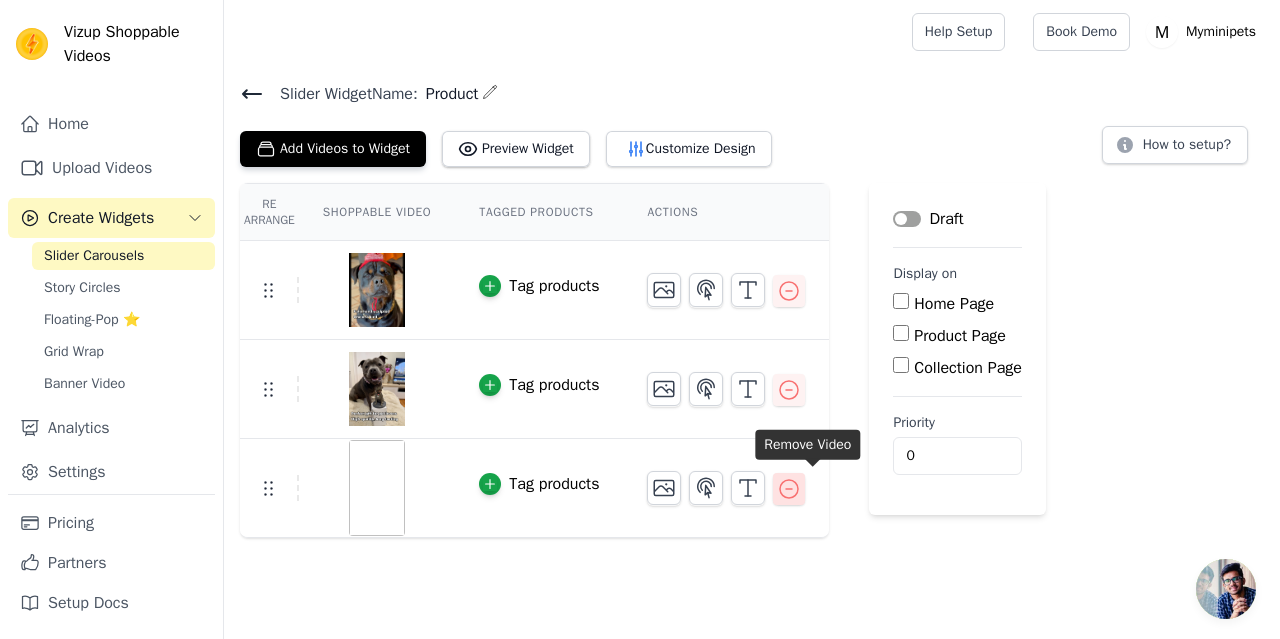 click 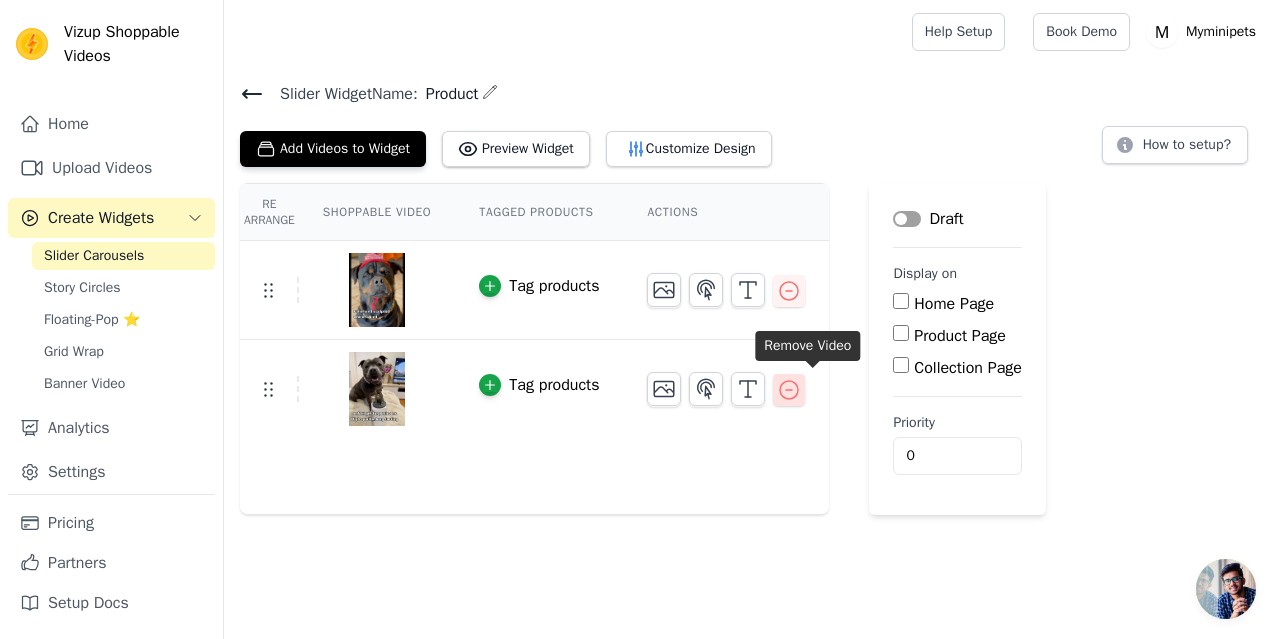 click 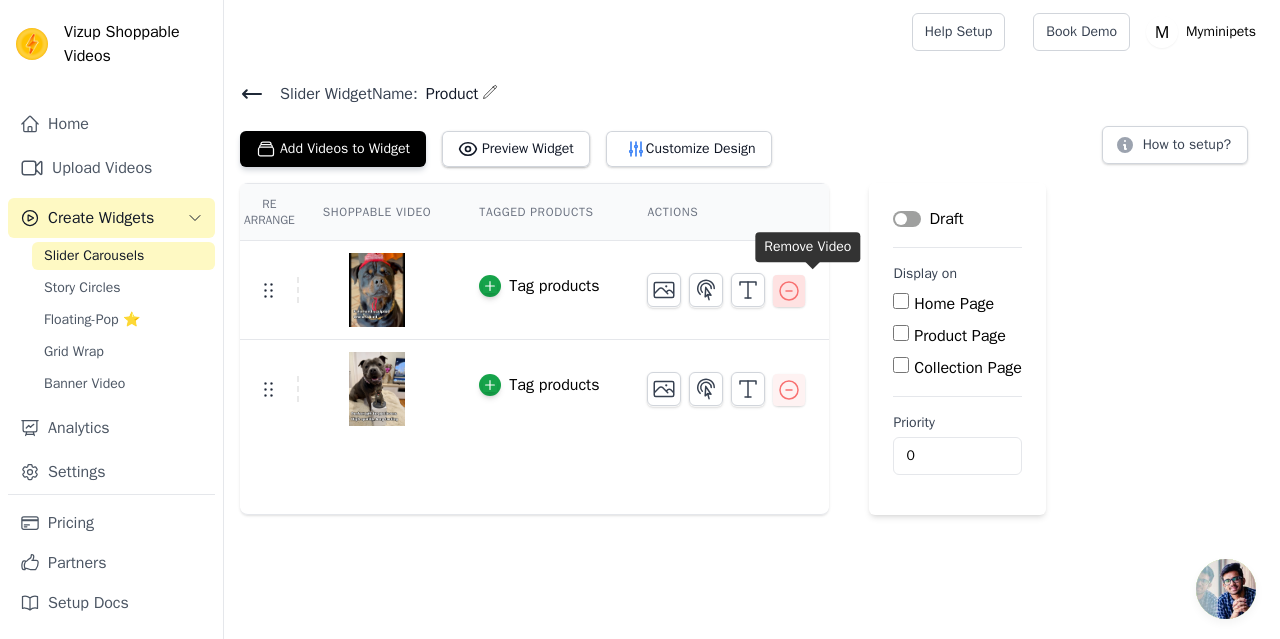 click at bounding box center [789, 291] 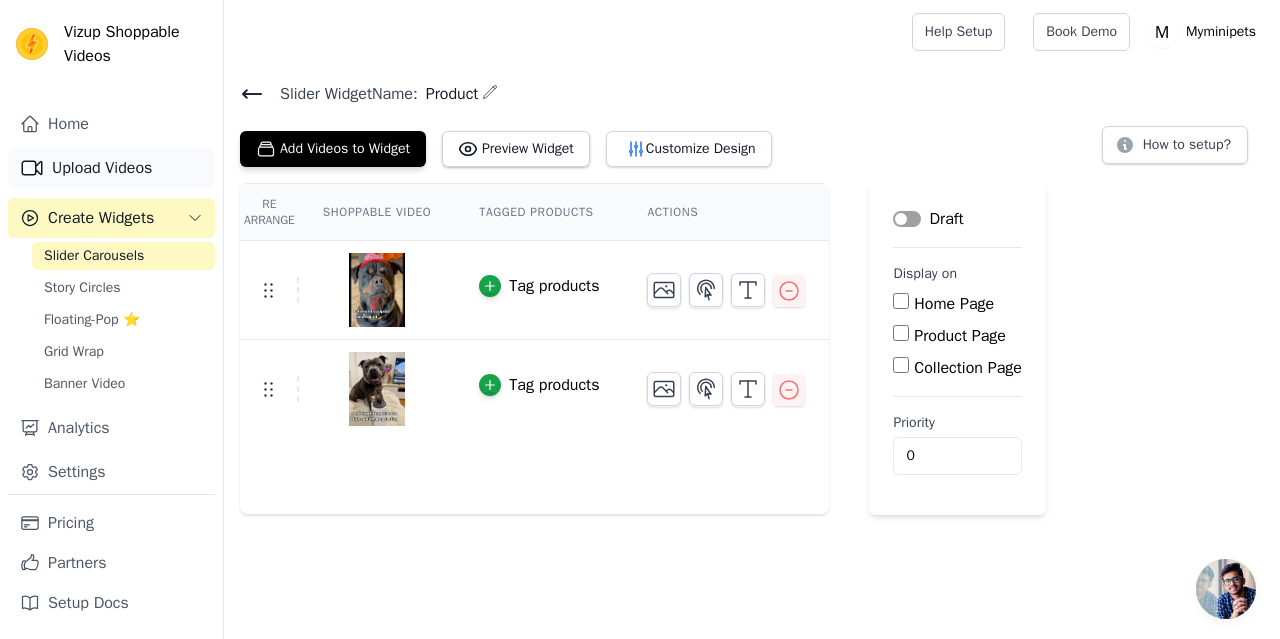 click on "Upload Videos" at bounding box center [111, 168] 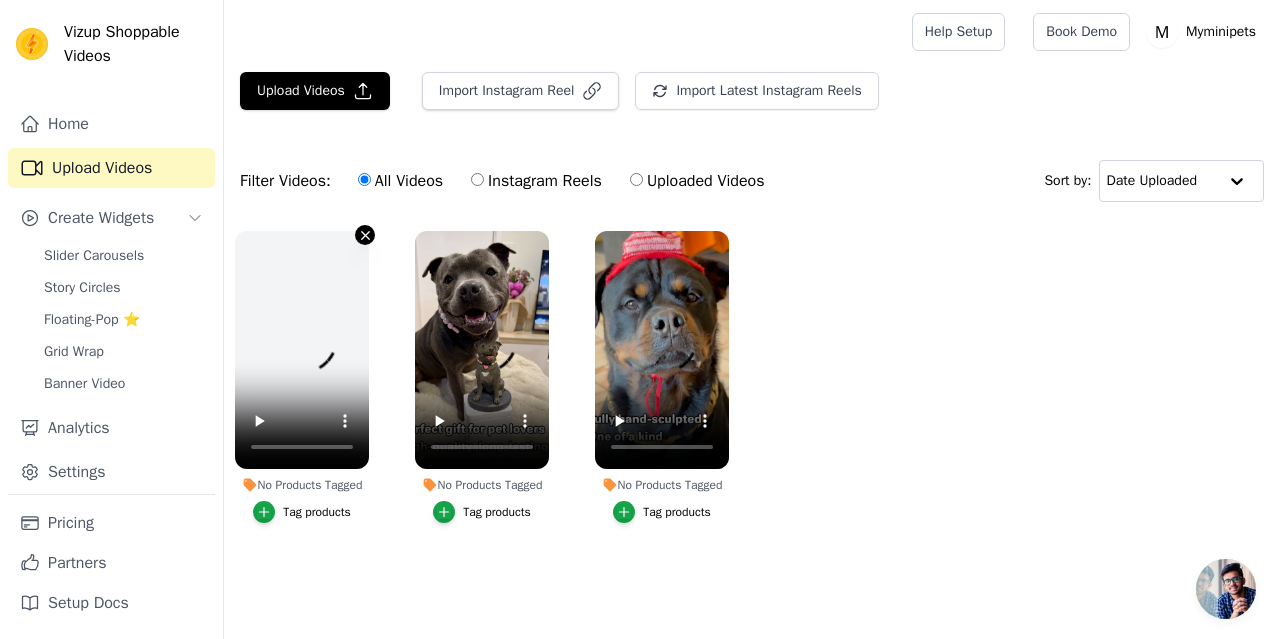 click 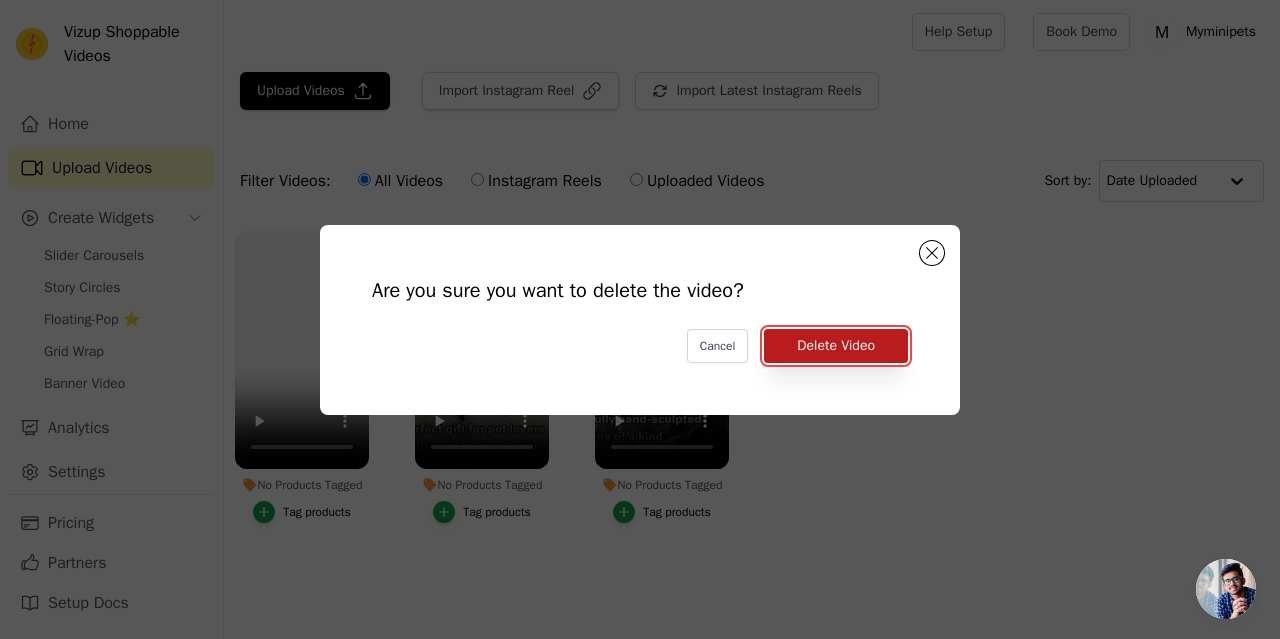 click on "Delete Video" at bounding box center [836, 346] 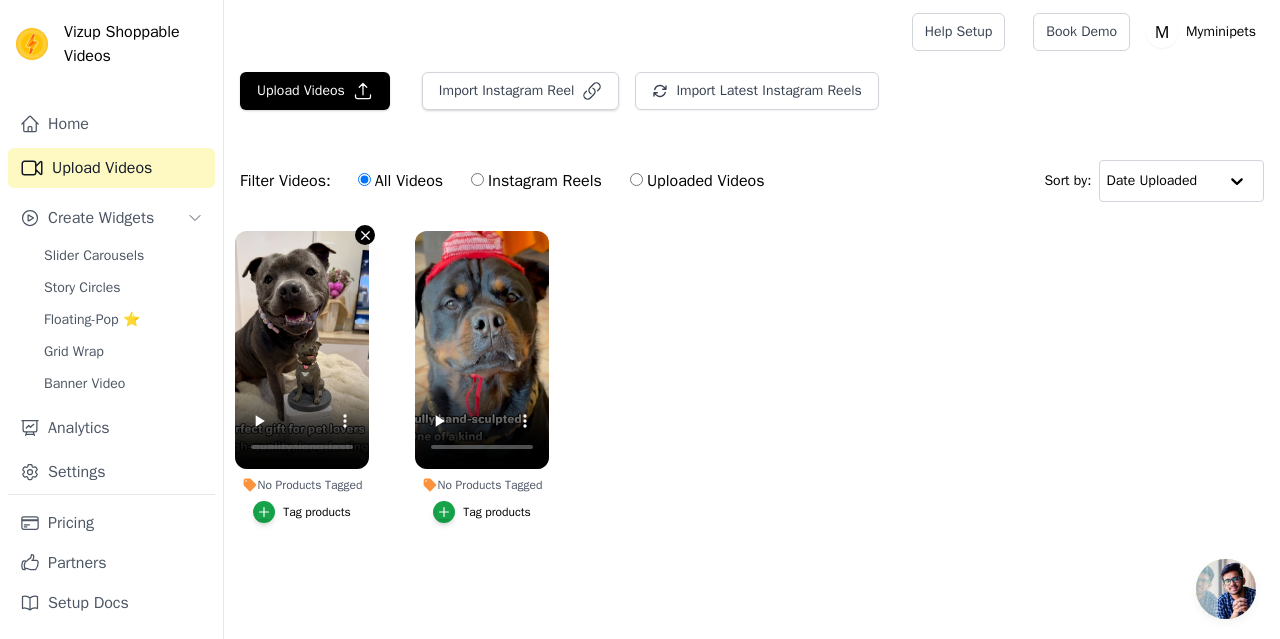 click 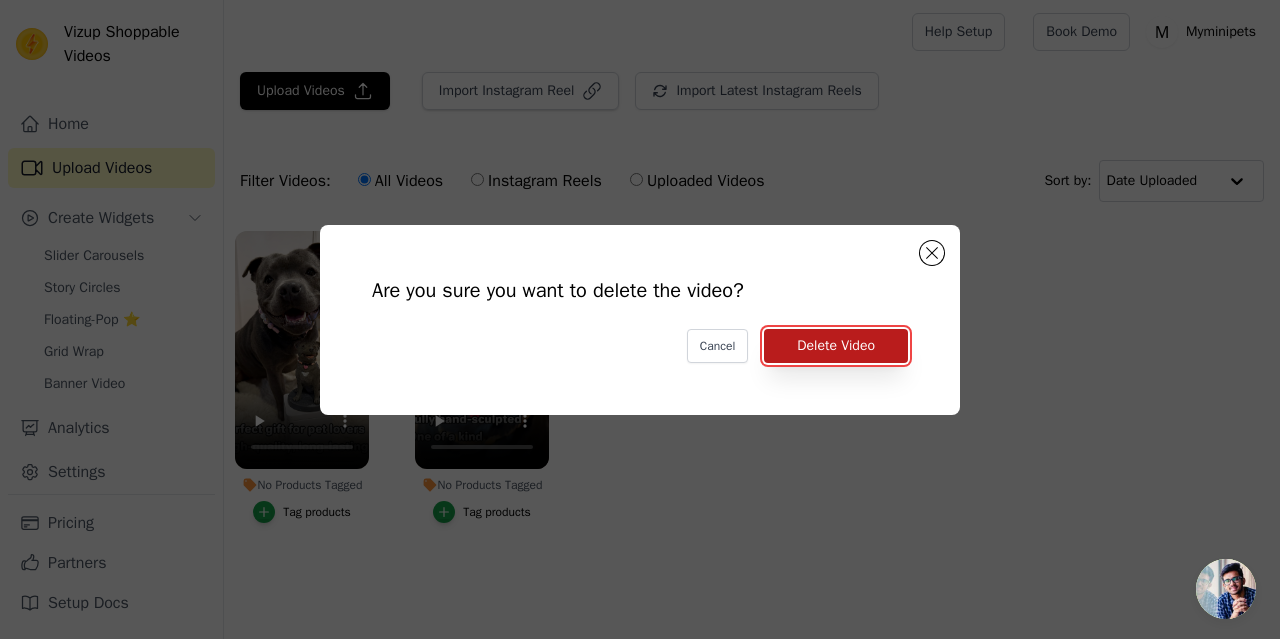 click on "Delete Video" at bounding box center [836, 346] 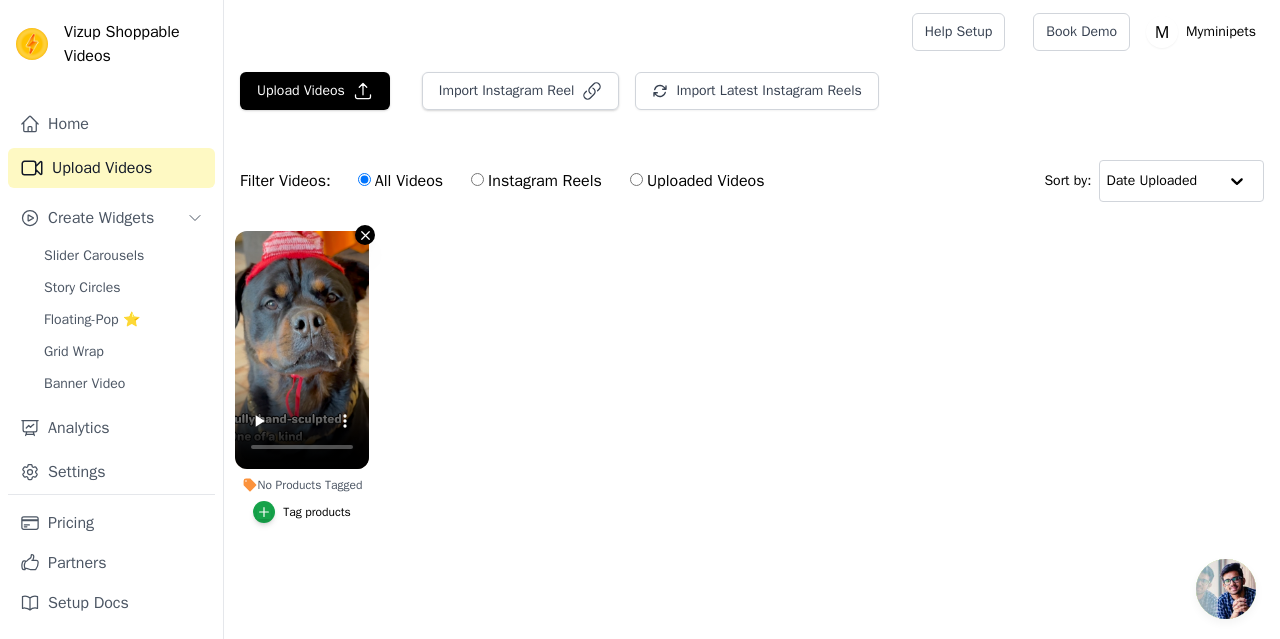 click 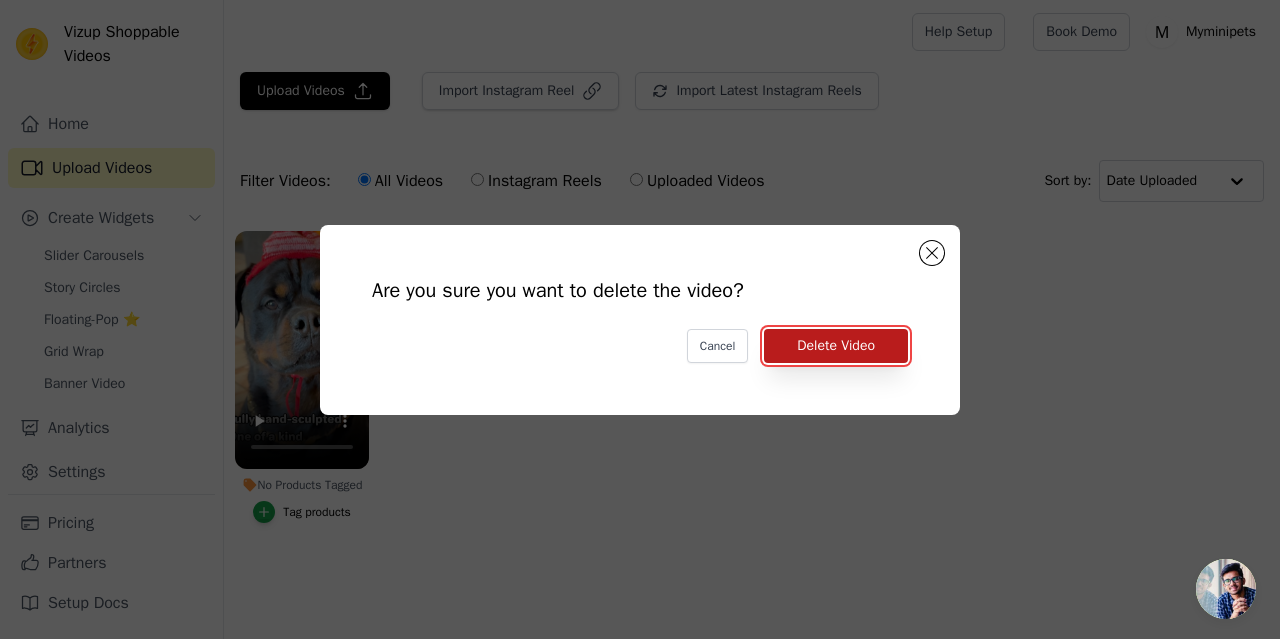 click on "Delete Video" at bounding box center (836, 346) 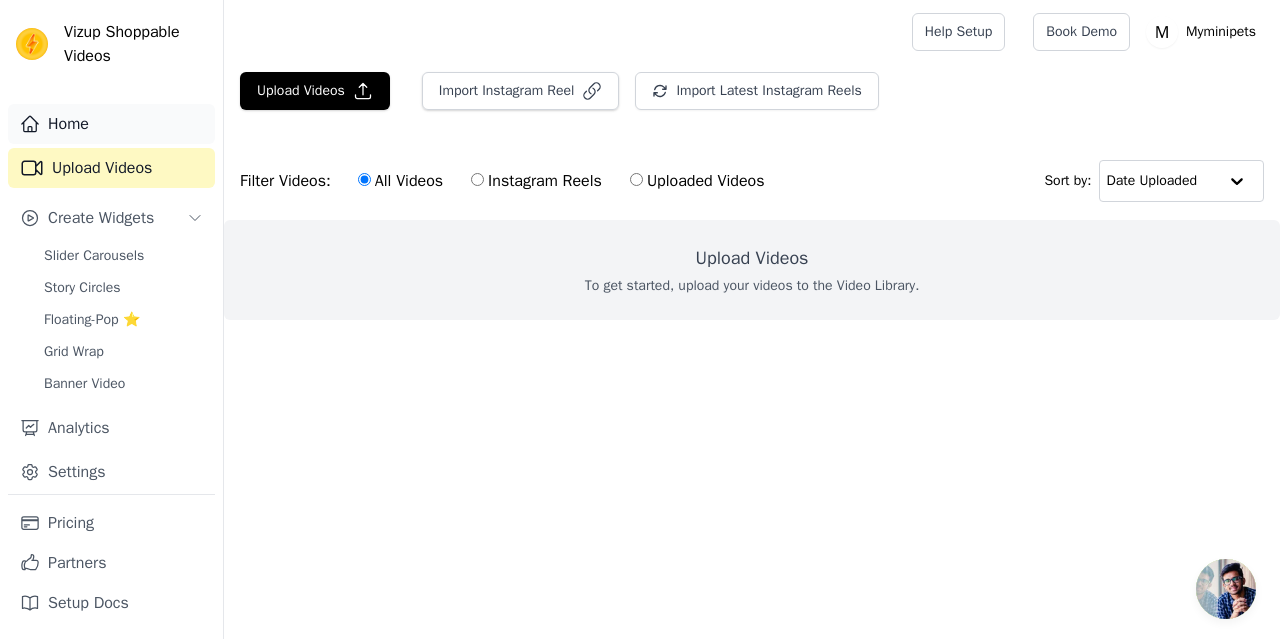 click on "Home" at bounding box center (111, 124) 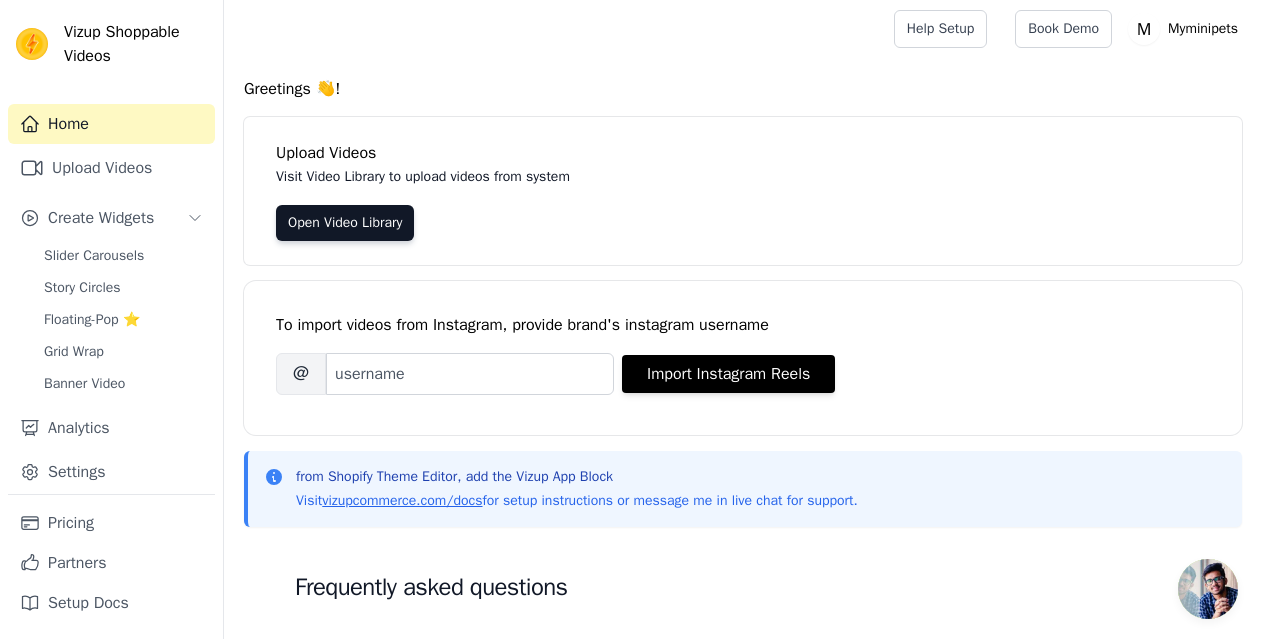 scroll, scrollTop: 0, scrollLeft: 0, axis: both 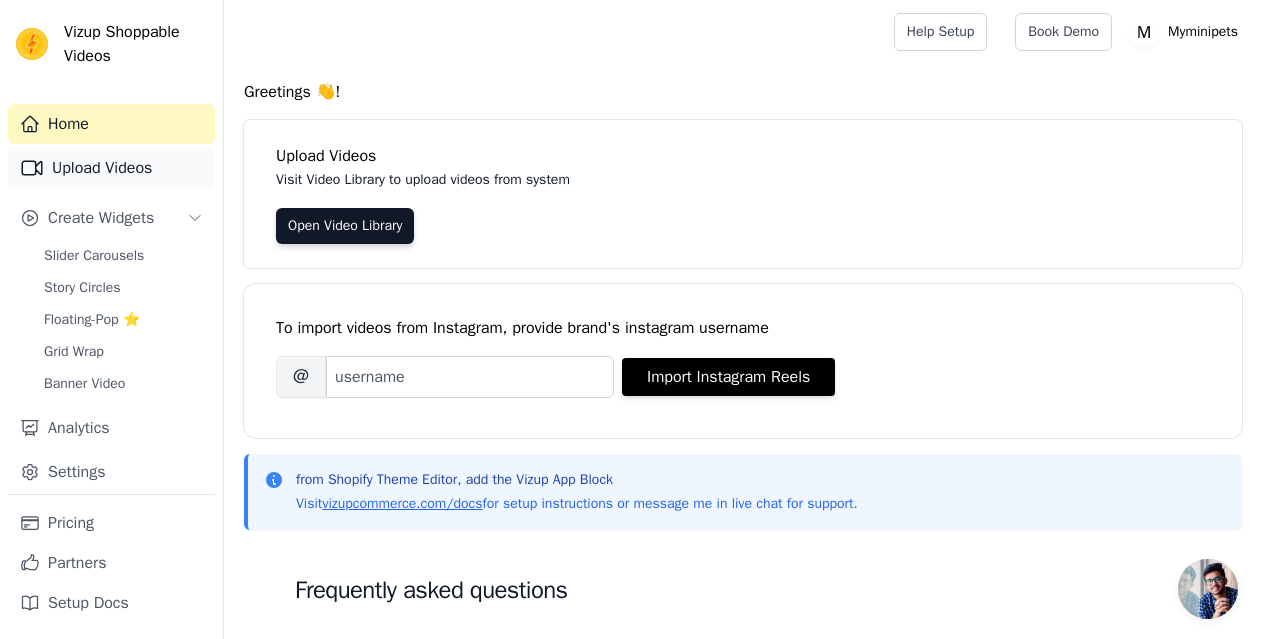 click on "Upload Videos" at bounding box center [111, 168] 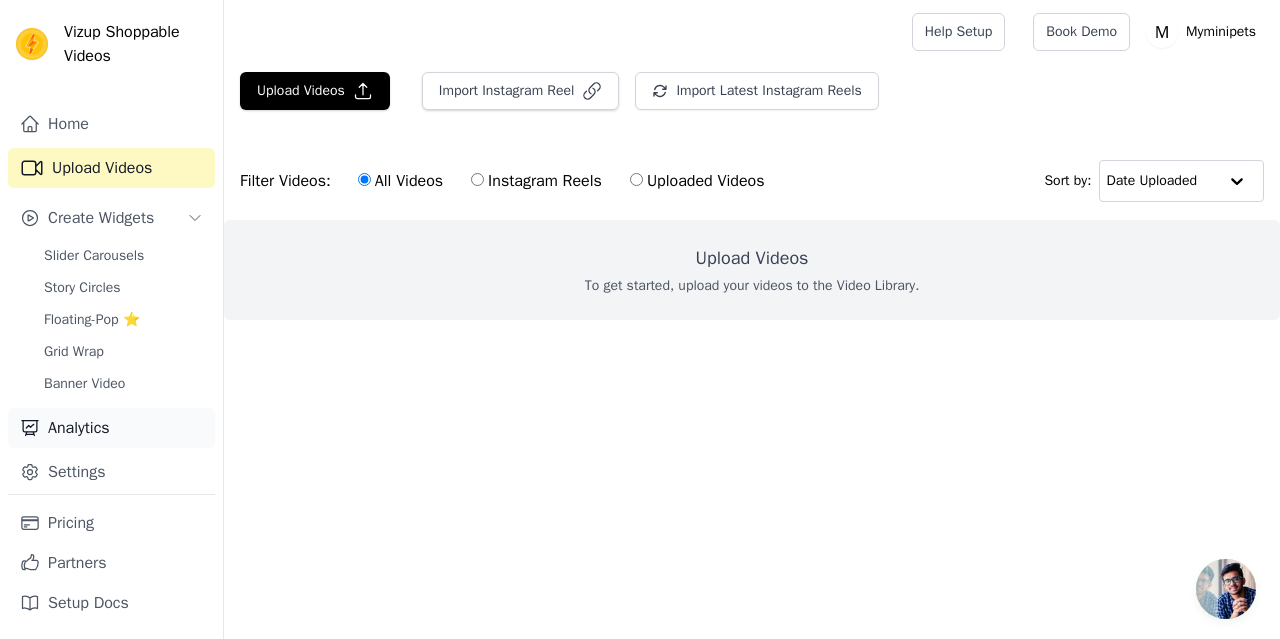 click on "Analytics" at bounding box center (111, 428) 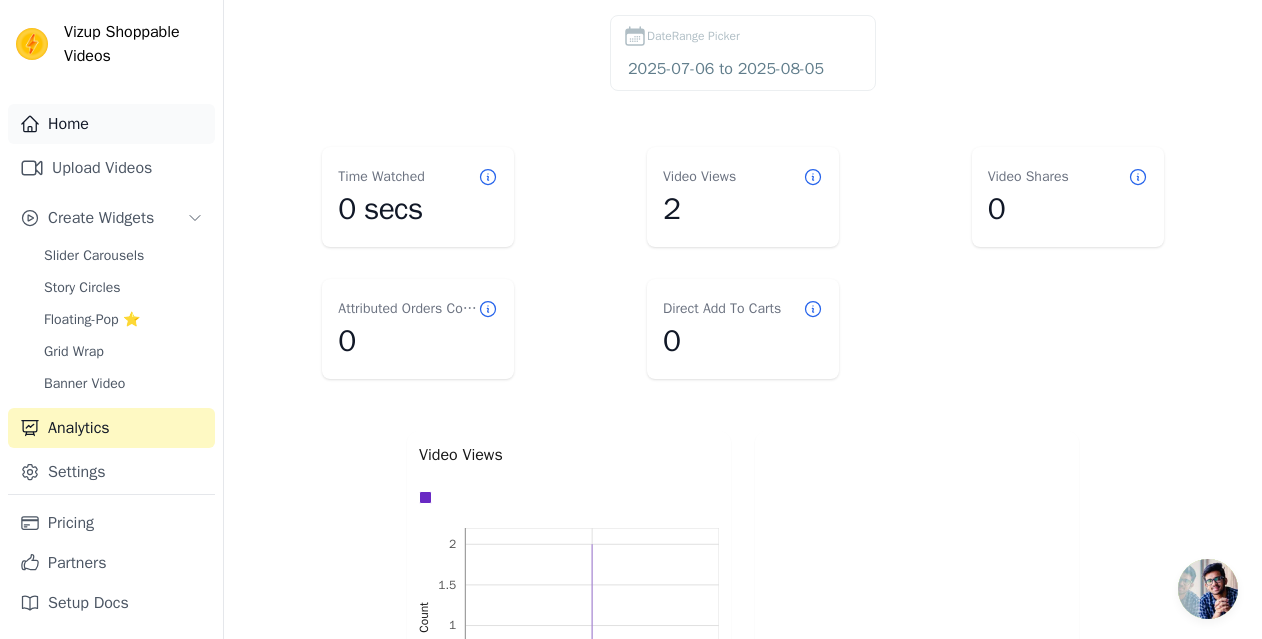 scroll, scrollTop: 0, scrollLeft: 0, axis: both 